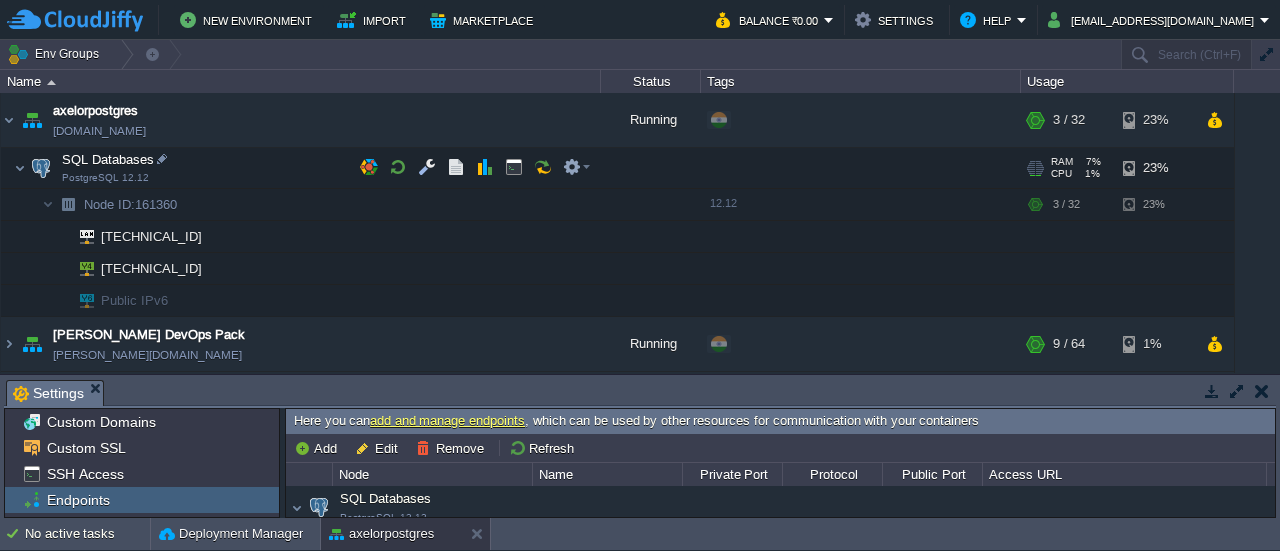 scroll, scrollTop: 0, scrollLeft: 0, axis: both 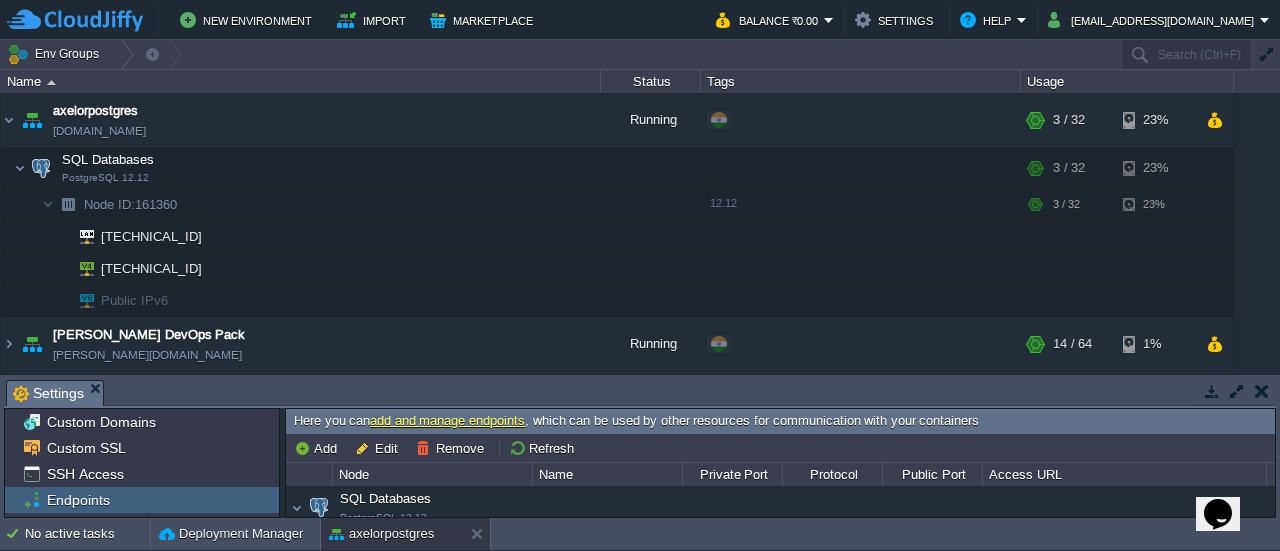 click on "Opens Chat This icon Opens the chat window." 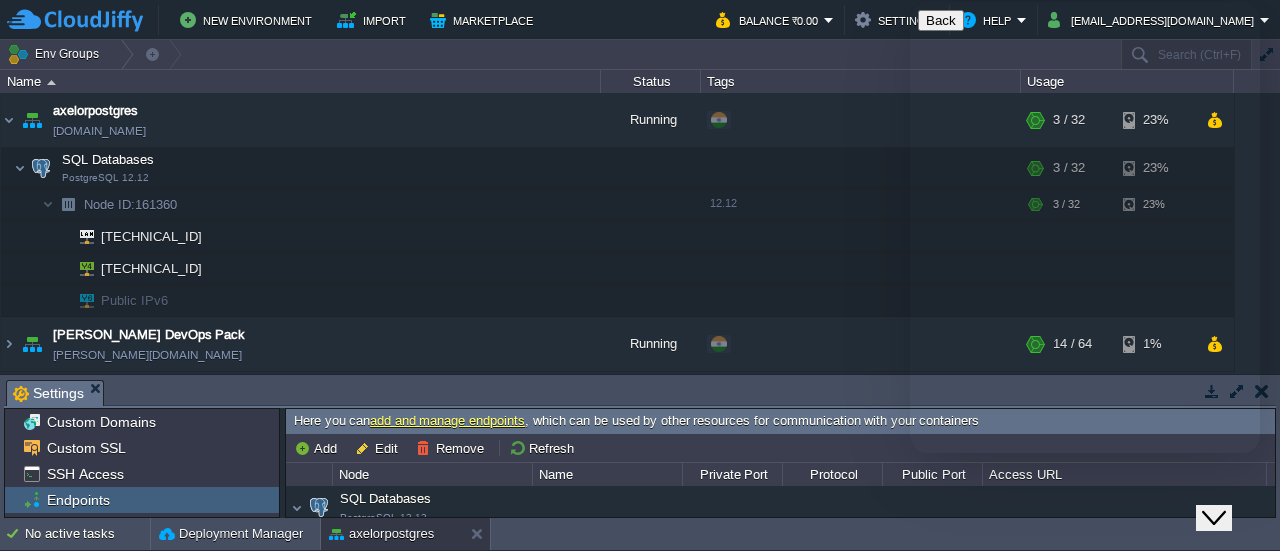 click on "New Conversation" at bounding box center [1085, 559] 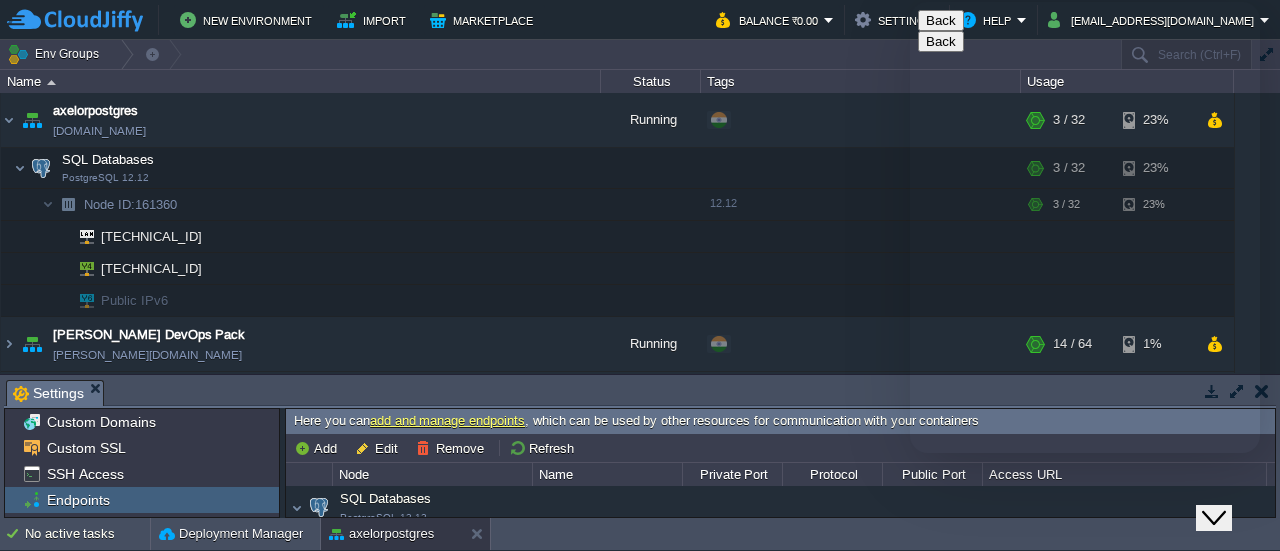 click on "91" at bounding box center [1022, 694] 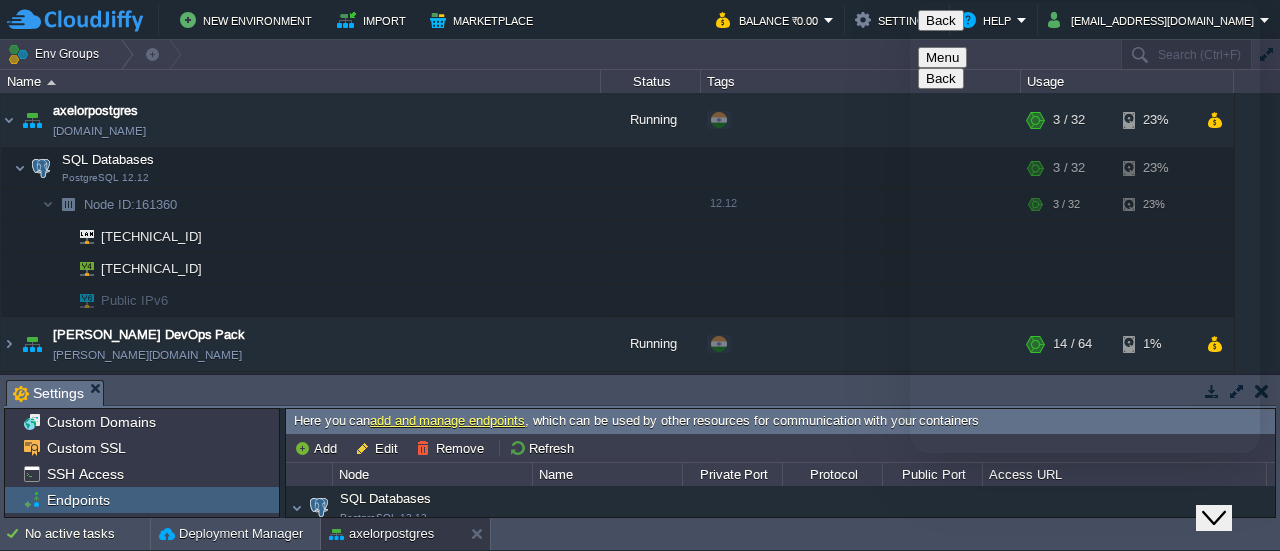 click at bounding box center (910, 2) 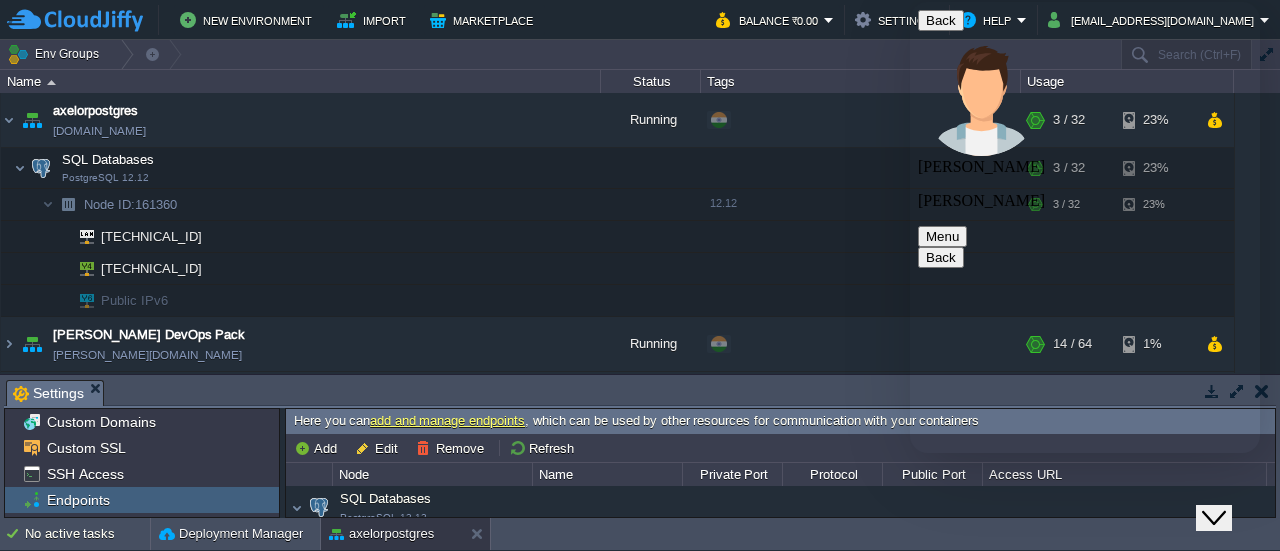 scroll, scrollTop: 0, scrollLeft: 0, axis: both 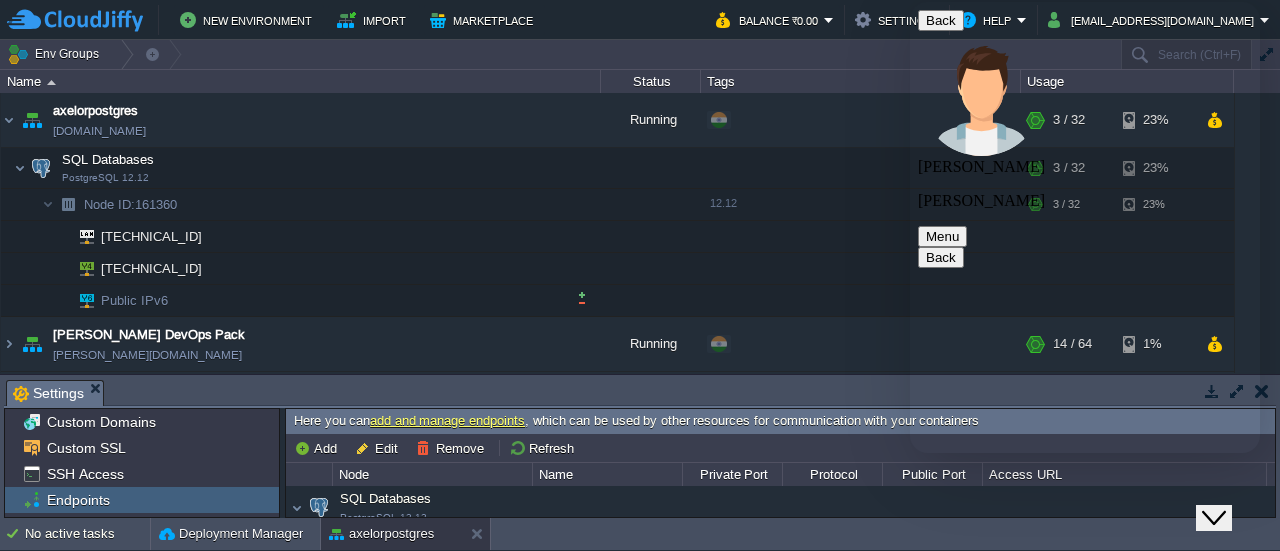 type on "i have installed [PERSON_NAME] devops pack from marketplace" 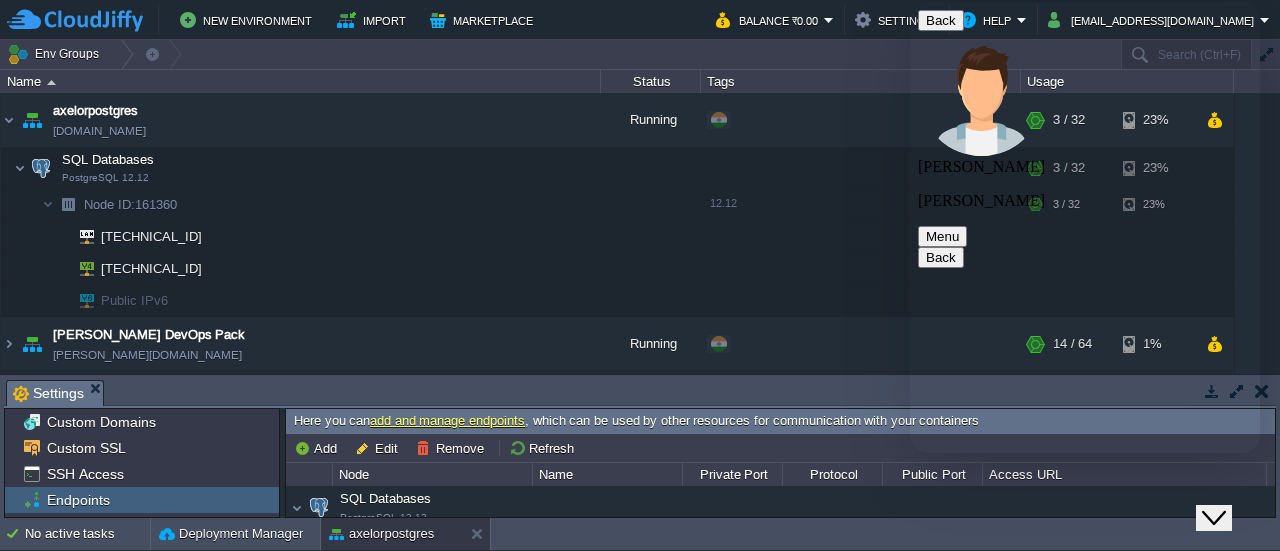 scroll, scrollTop: 237, scrollLeft: 0, axis: vertical 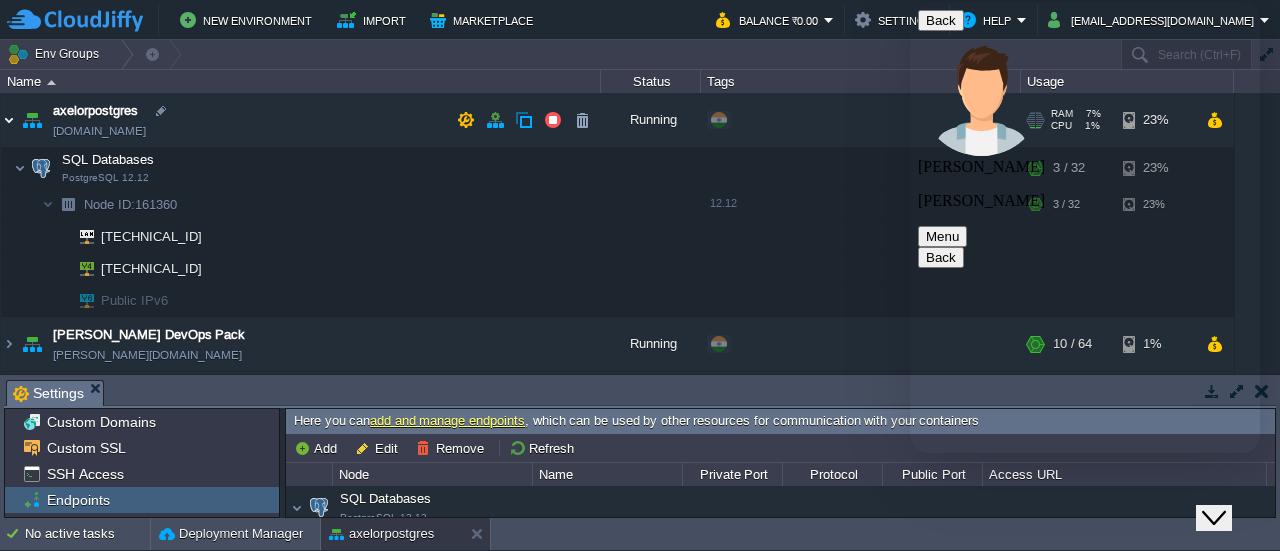 click at bounding box center [9, 120] 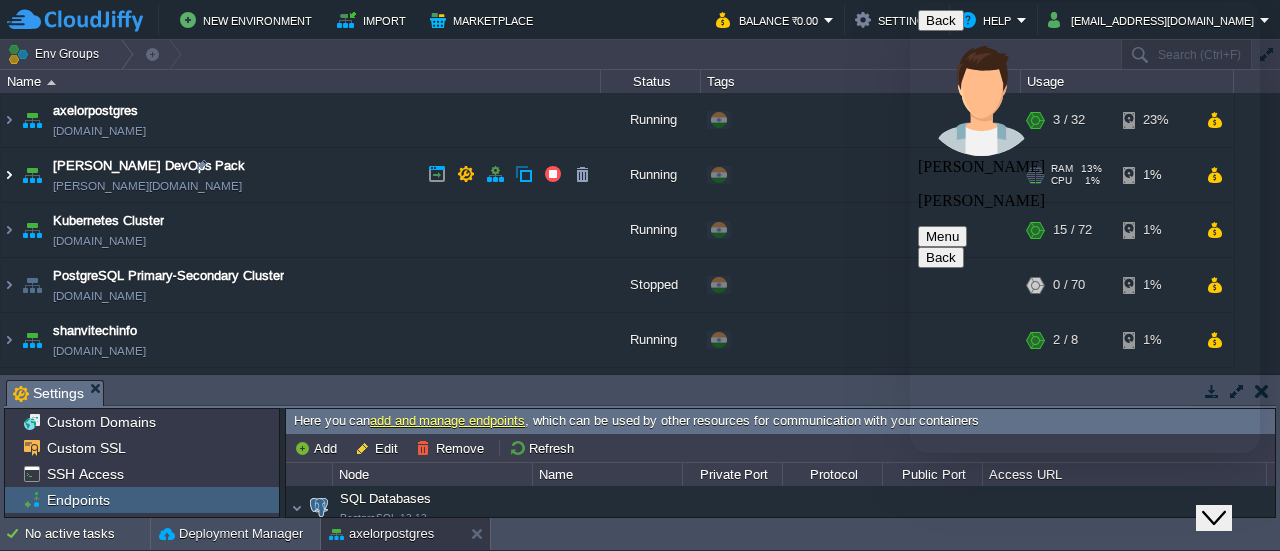 click at bounding box center (9, 175) 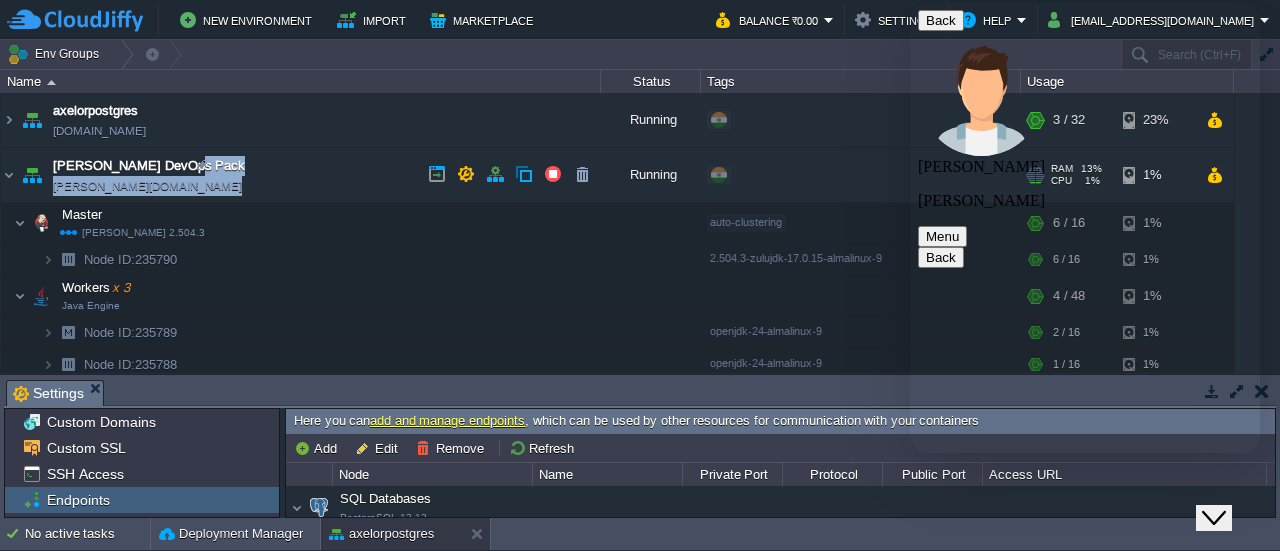 drag, startPoint x: 195, startPoint y: 187, endPoint x: 180, endPoint y: 188, distance: 15.033297 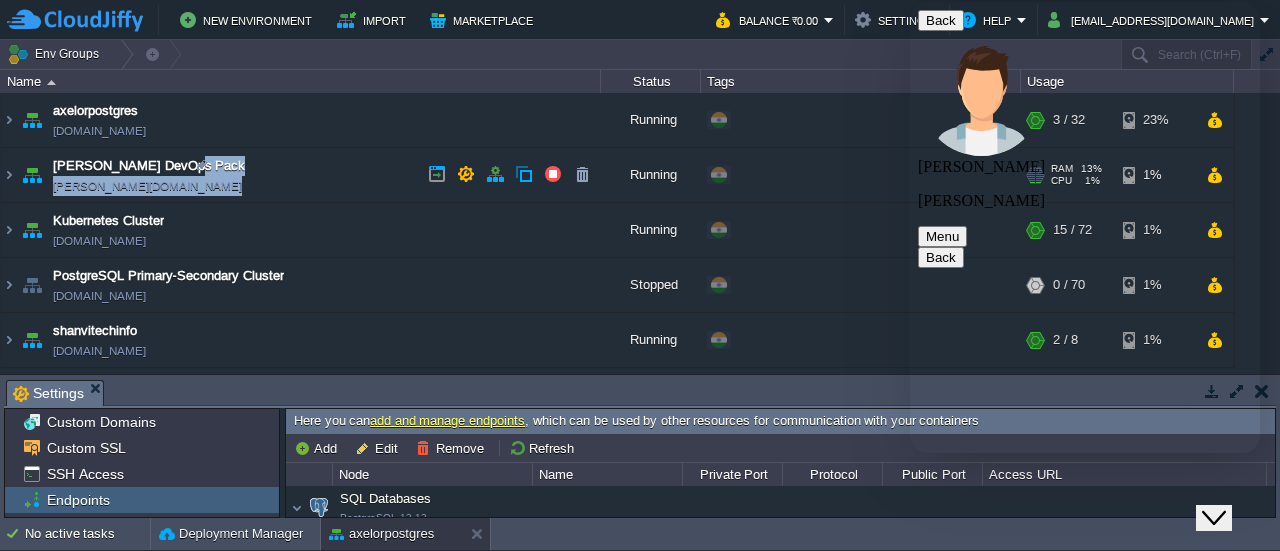 copy on "[PERSON_NAME][DOMAIN_NAME]" 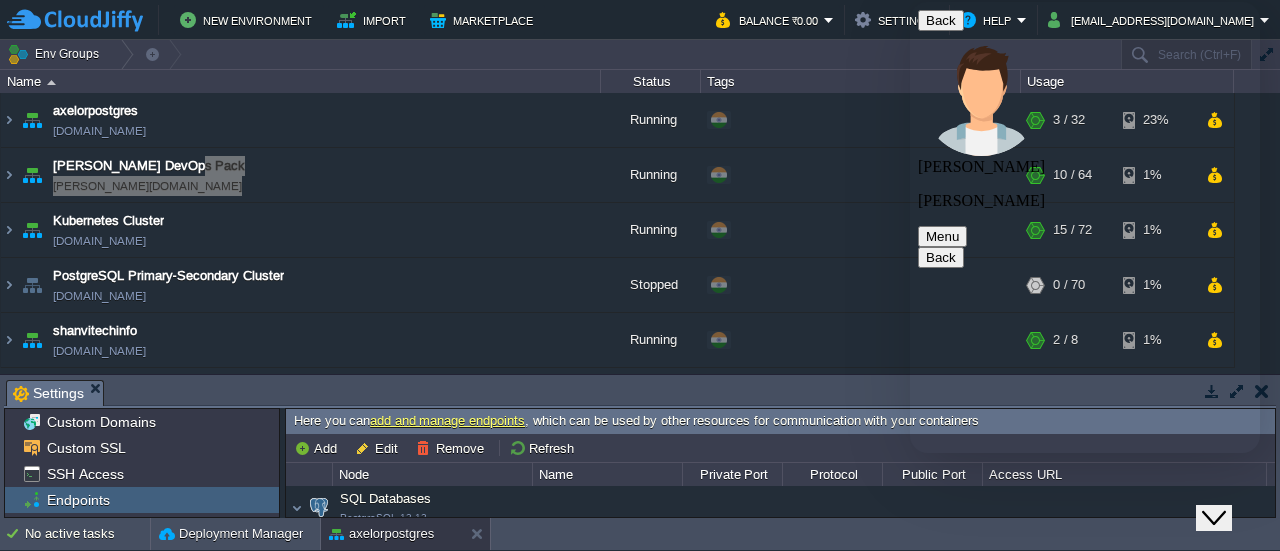 click at bounding box center [910, 2] 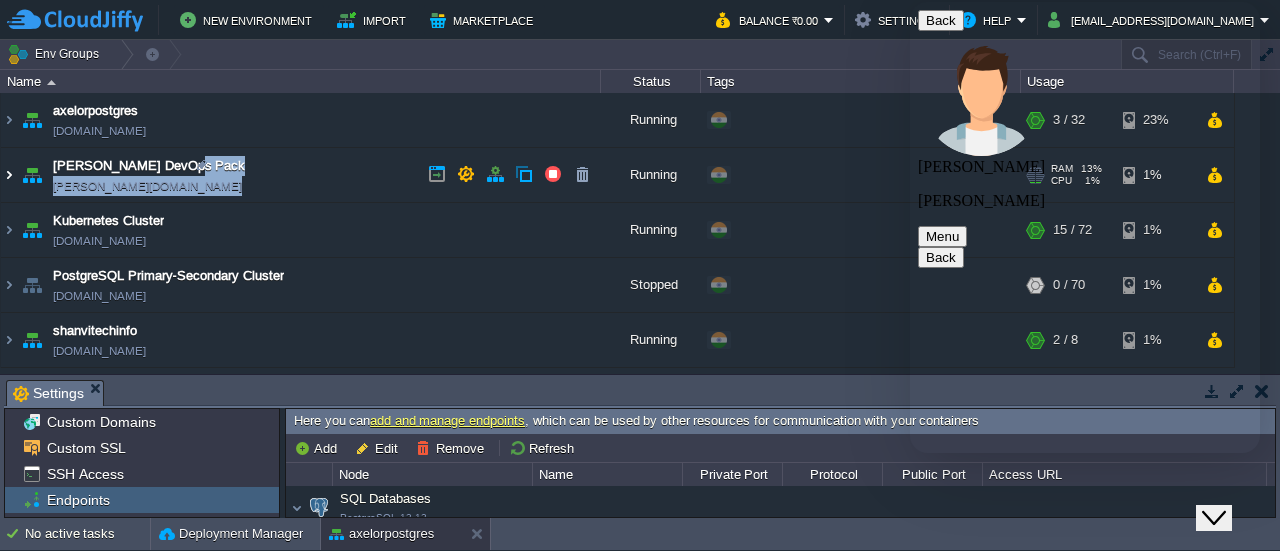 click at bounding box center (9, 175) 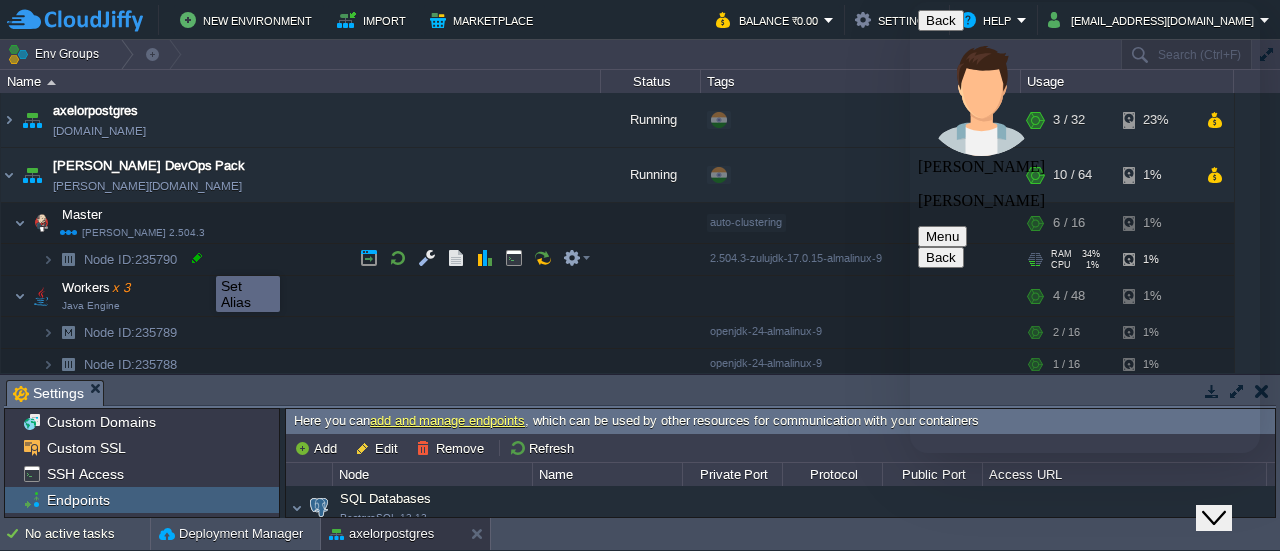 click at bounding box center (197, 258) 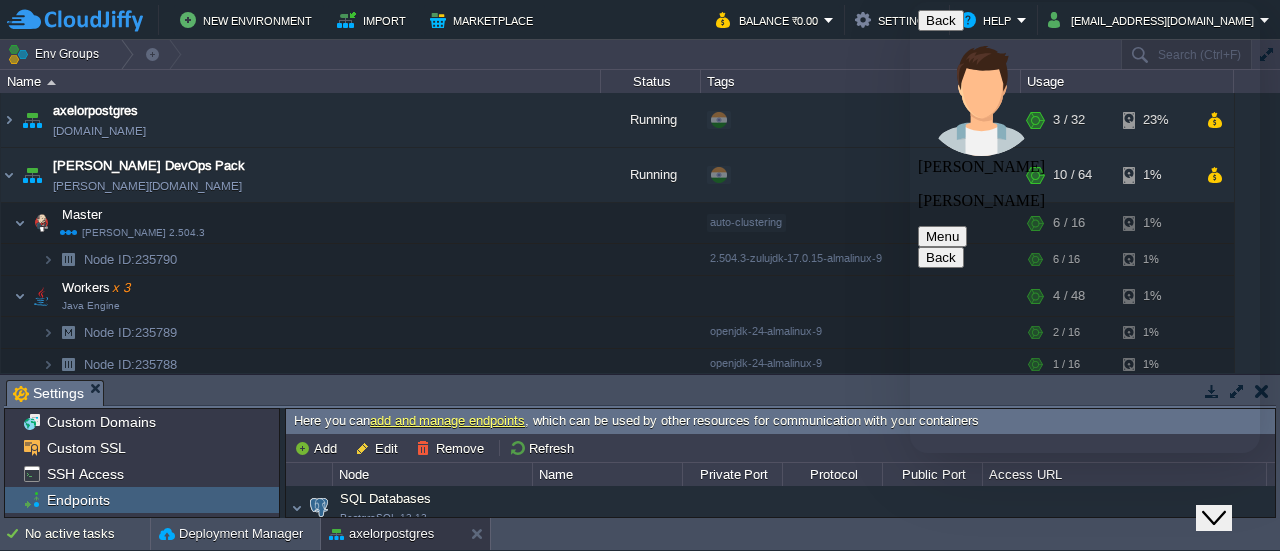 click at bounding box center [910, 2] 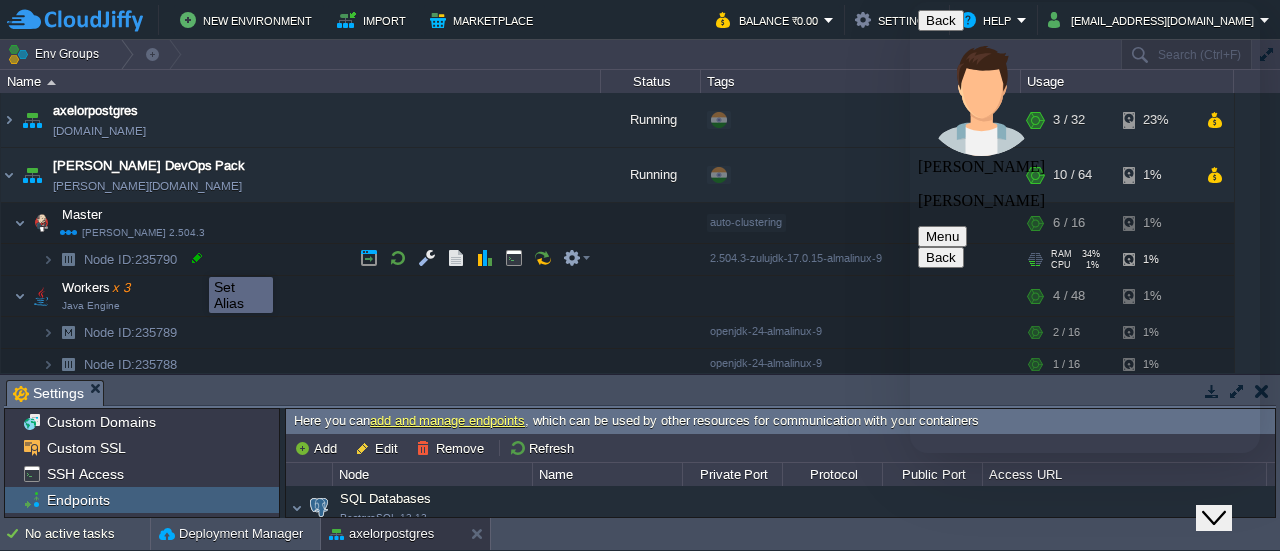 click at bounding box center [197, 258] 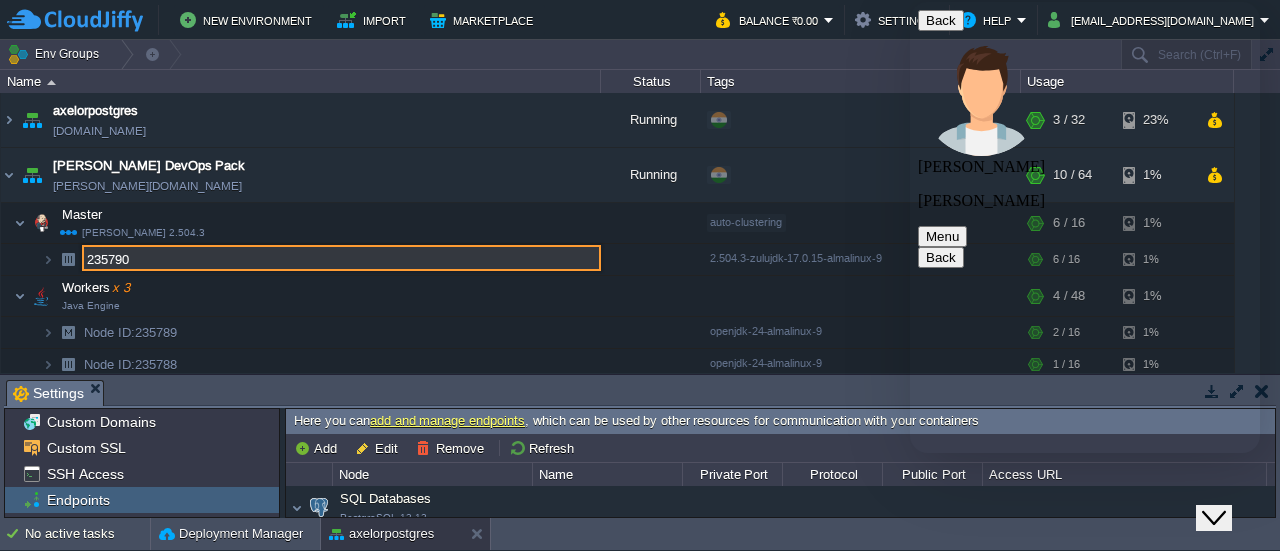 click at bounding box center [910, 2] 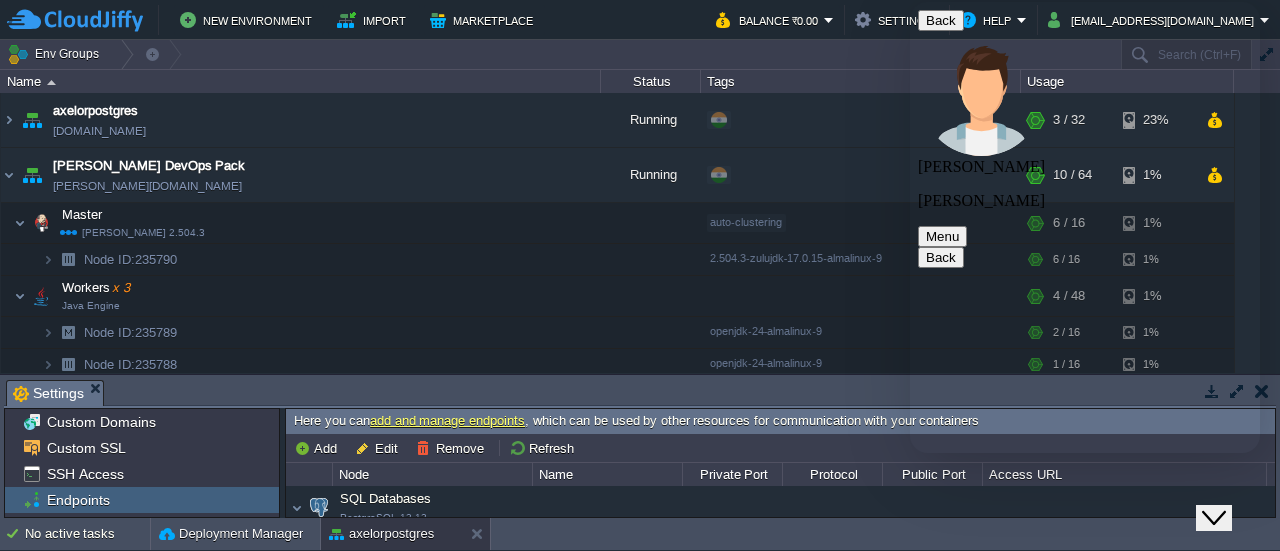 click on "Node ID:  235790" at bounding box center [131, 259] 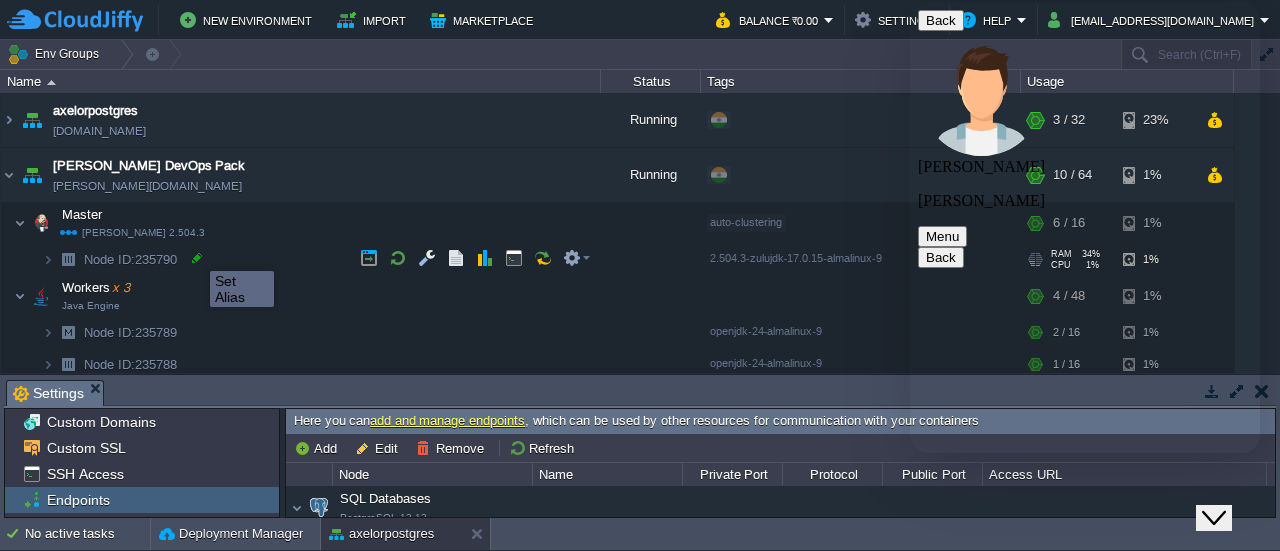 click at bounding box center [197, 258] 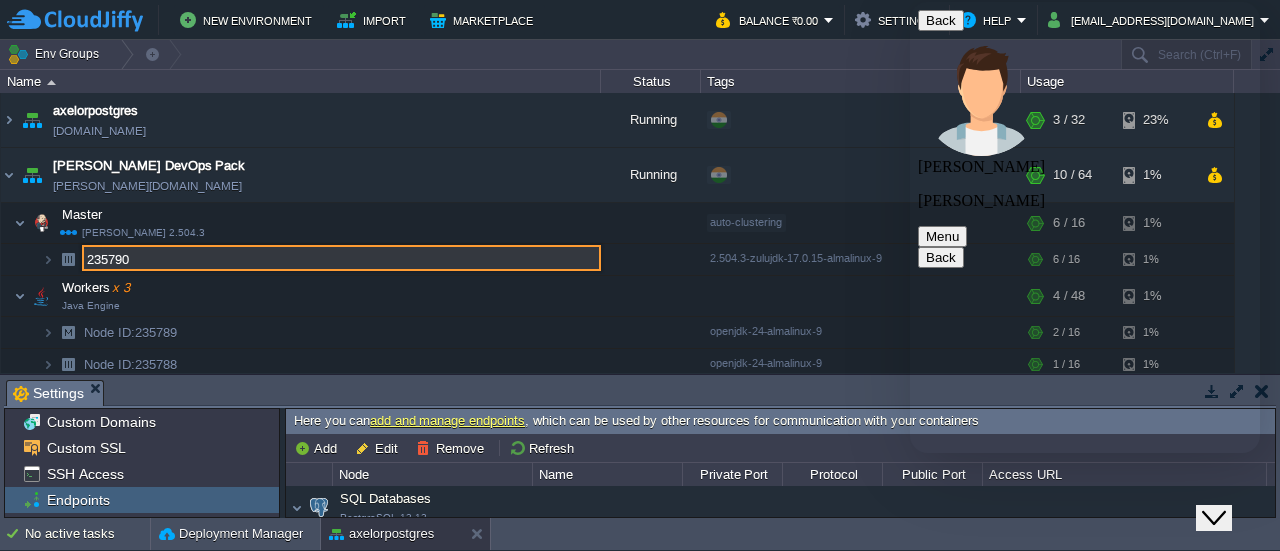 click on "235790" at bounding box center [341, 258] 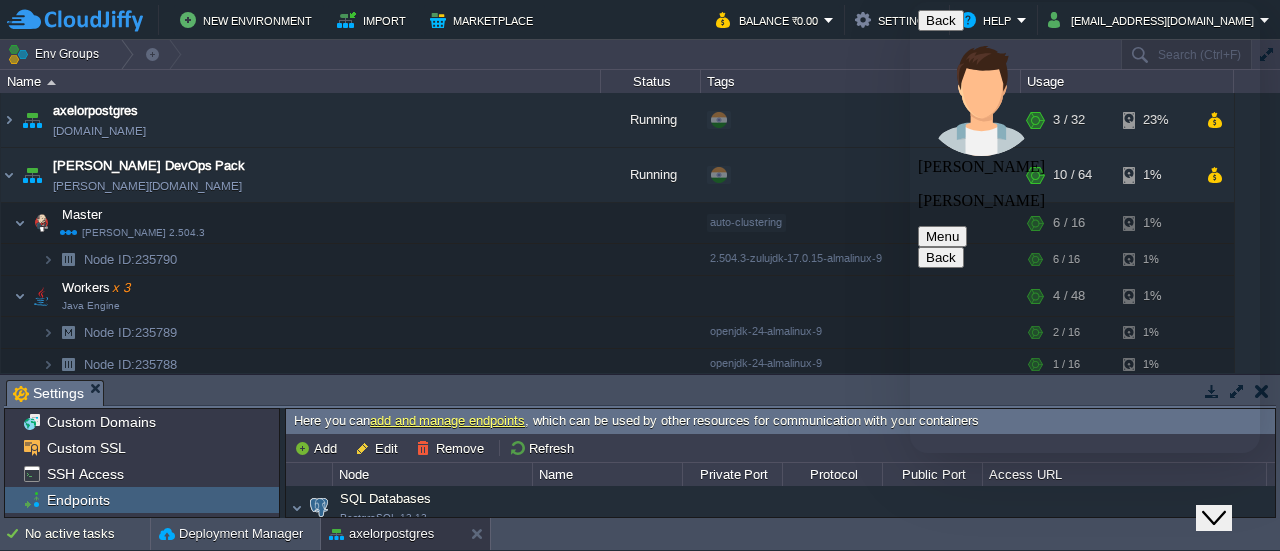 click at bounding box center (910, 2) 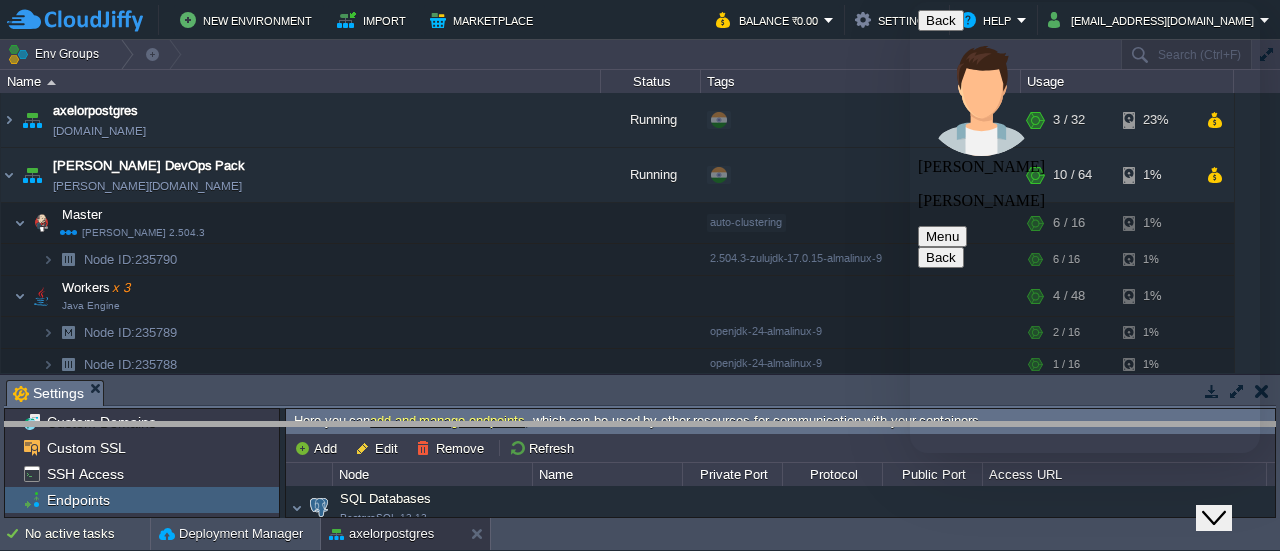 drag, startPoint x: 426, startPoint y: 387, endPoint x: 422, endPoint y: 436, distance: 49.162994 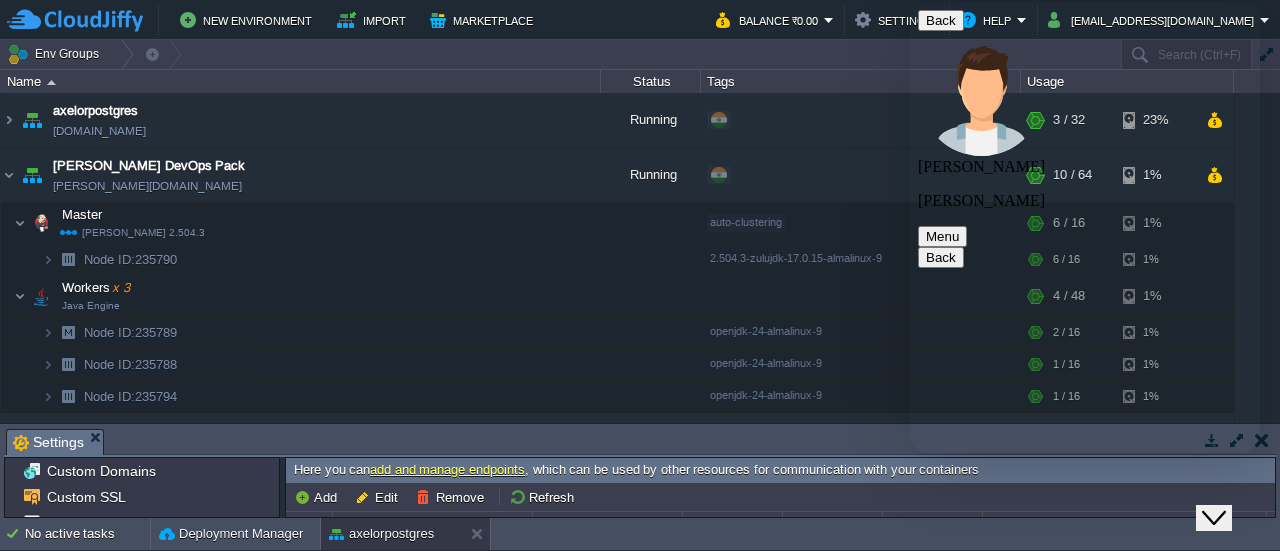 click on "Tasks Activity Log Archive Git / SVN Settings" at bounding box center [2504, 441] 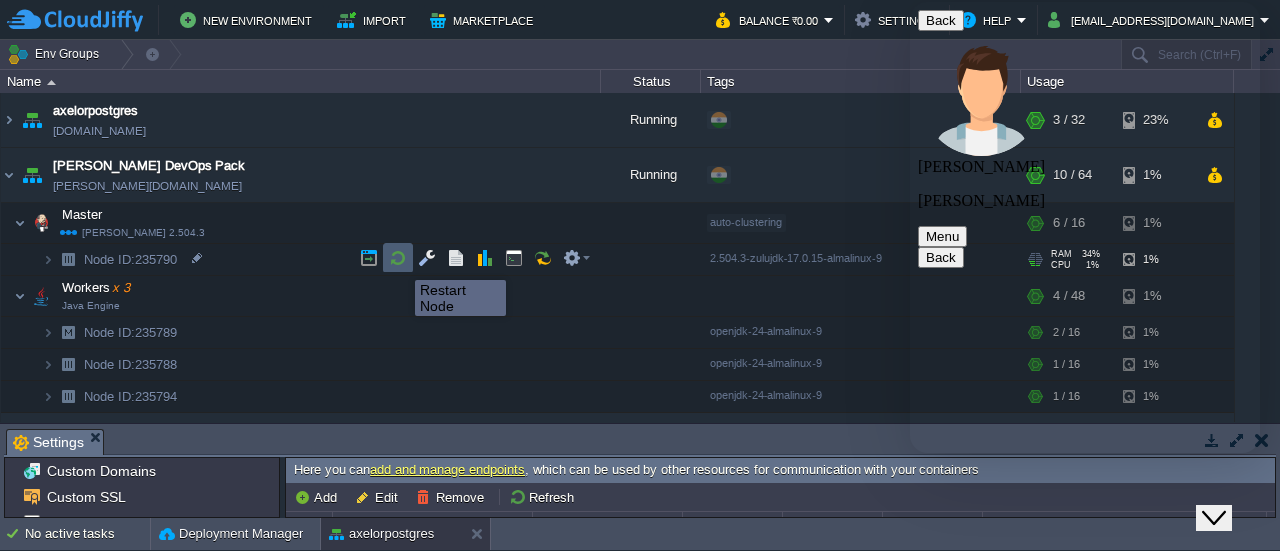 scroll, scrollTop: 417, scrollLeft: 0, axis: vertical 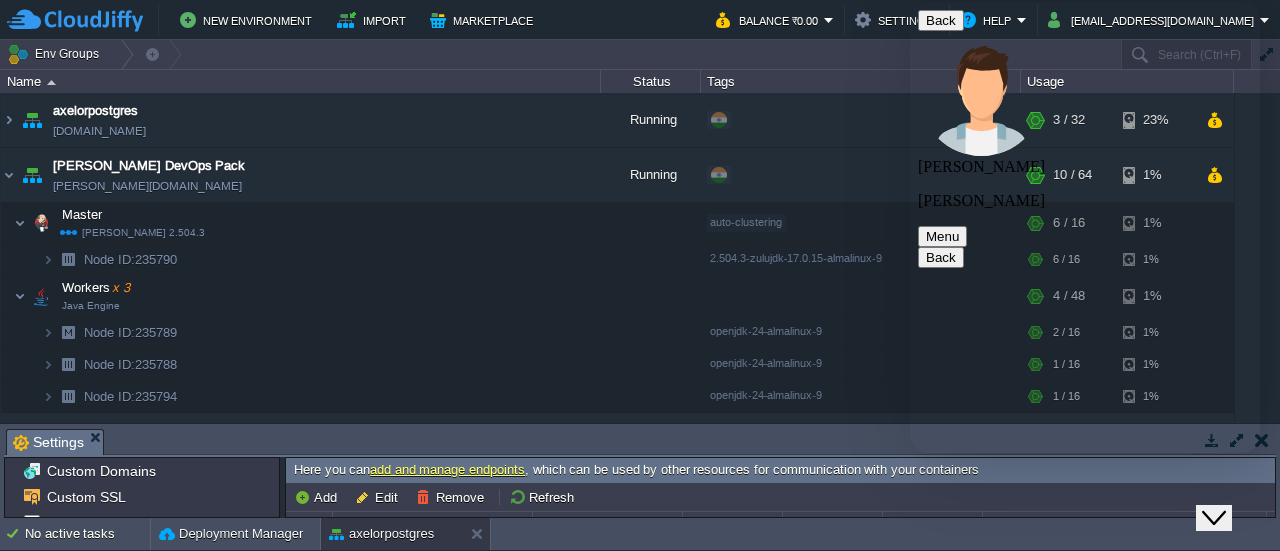 click at bounding box center (926, 3488) 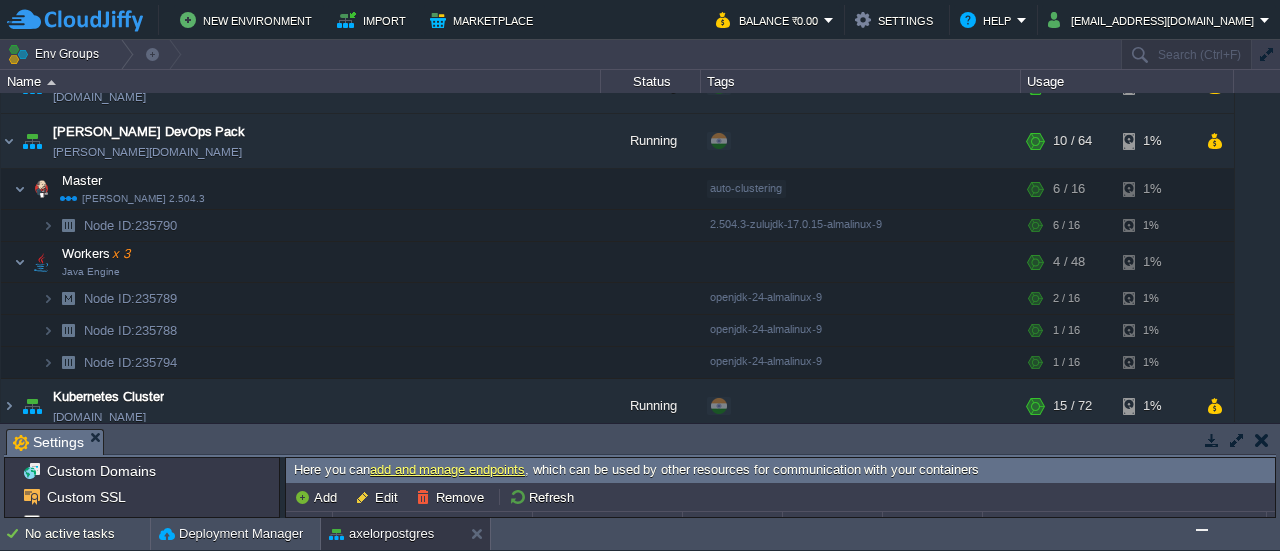 scroll, scrollTop: 32, scrollLeft: 0, axis: vertical 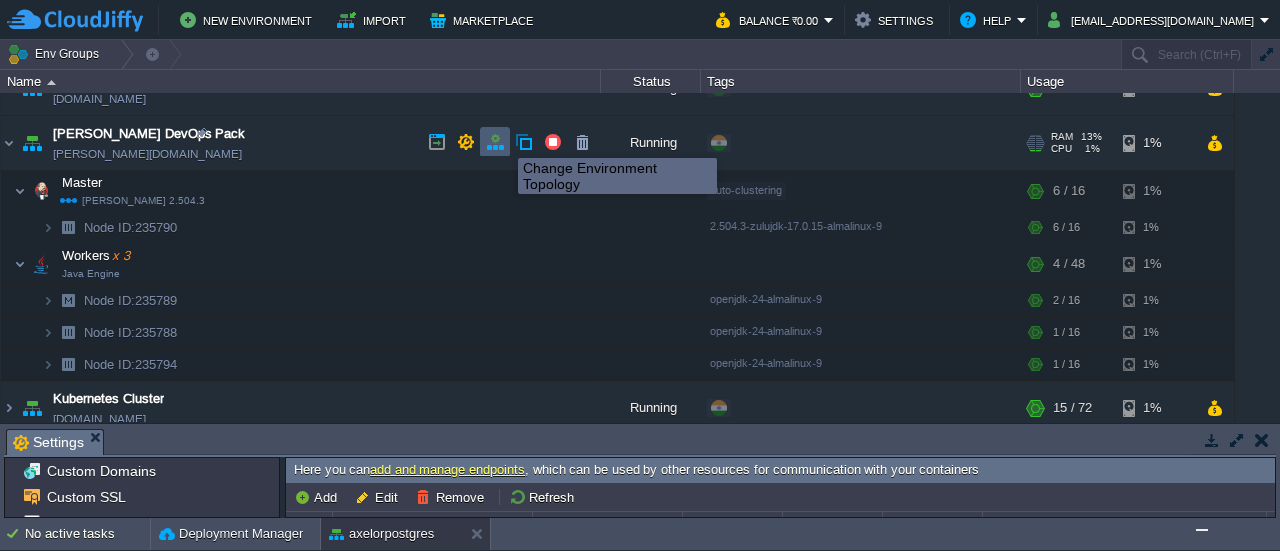 click at bounding box center (495, 142) 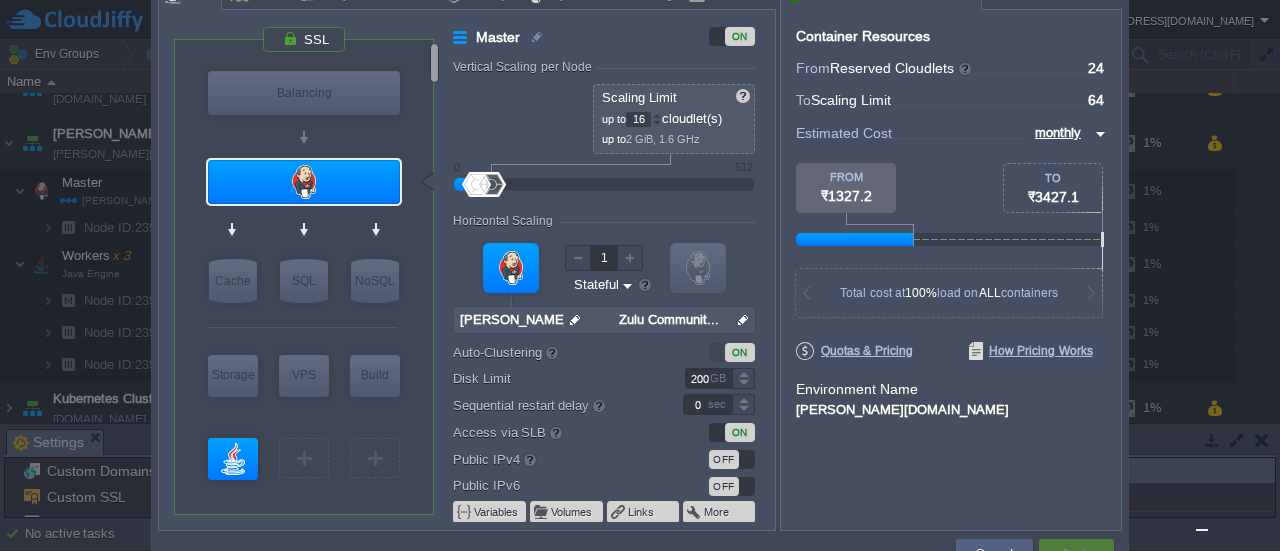 click at bounding box center (1098, 134) 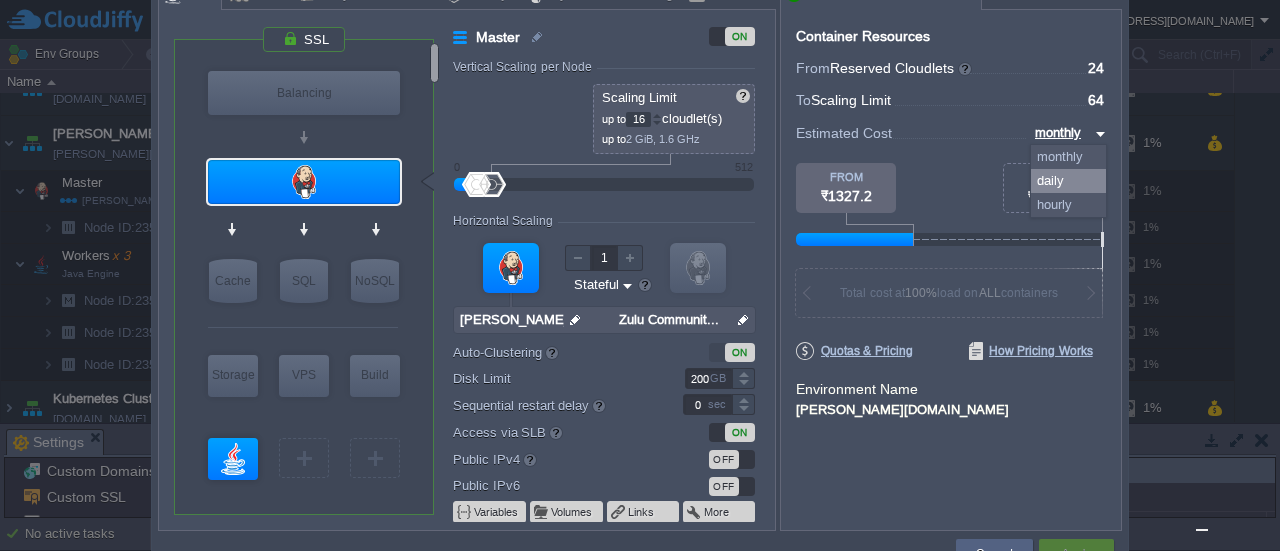 click on "daily" at bounding box center (1068, 181) 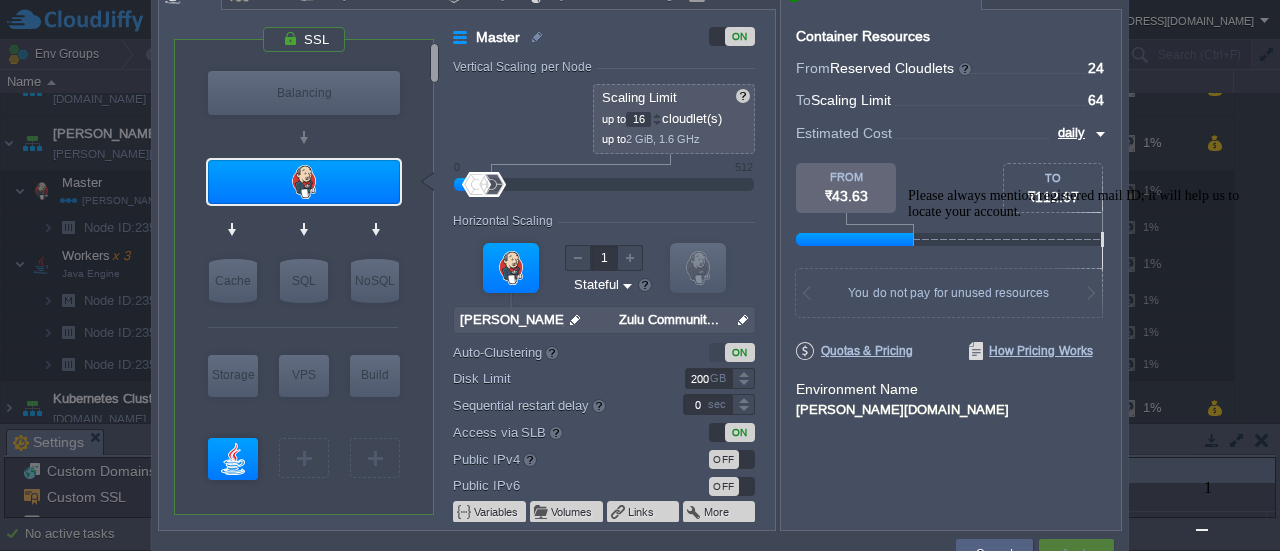 click at bounding box center [640, 289] 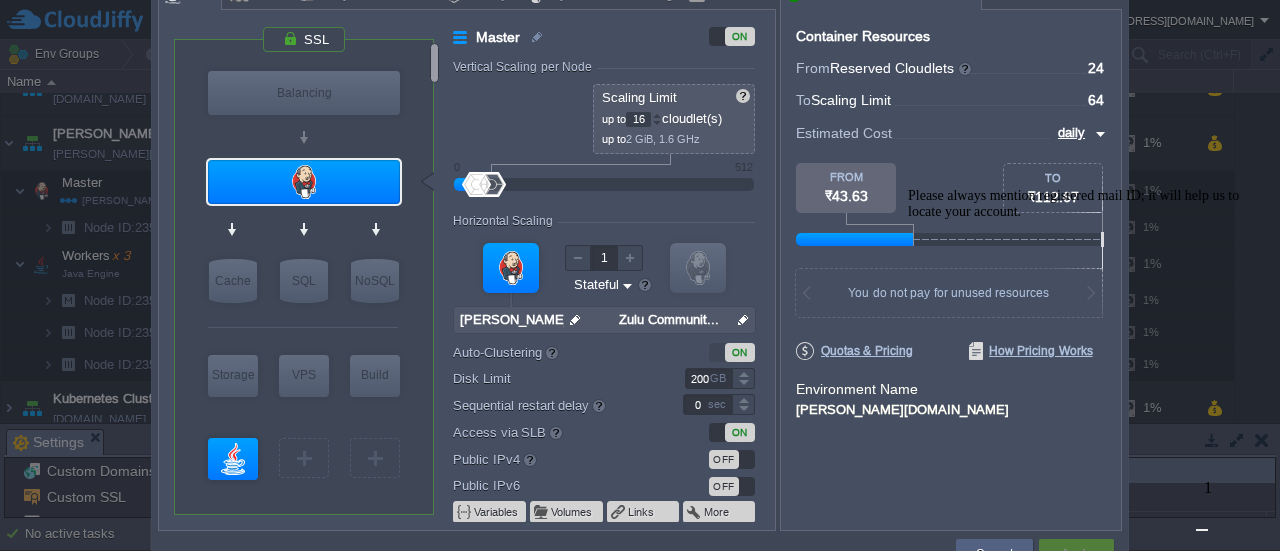 click at bounding box center (908, 188) 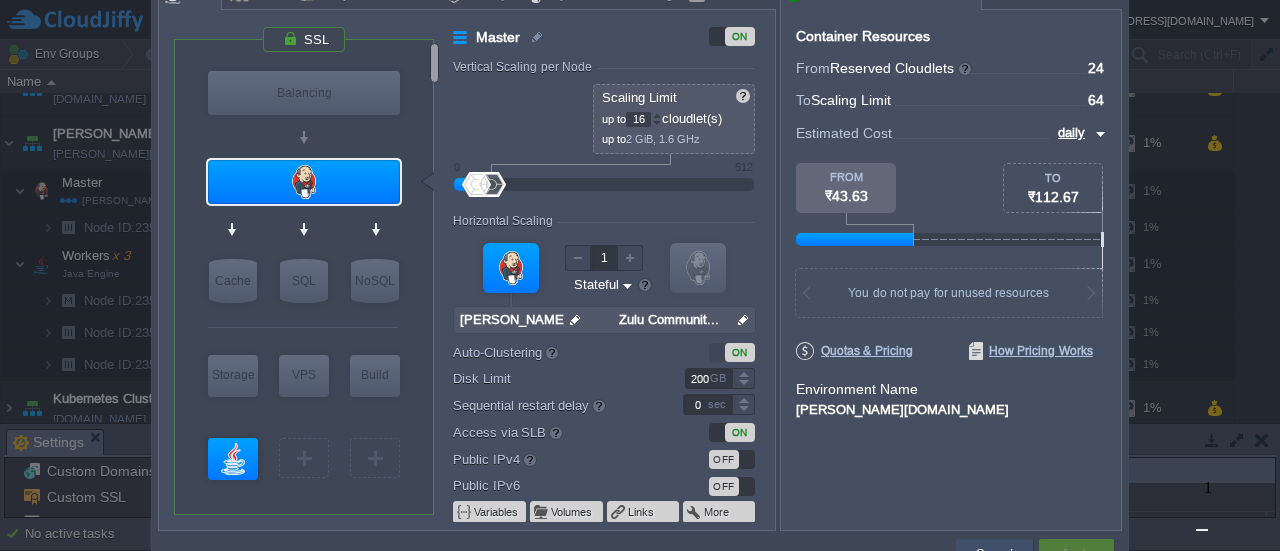 click on "Cancel" at bounding box center [994, 554] 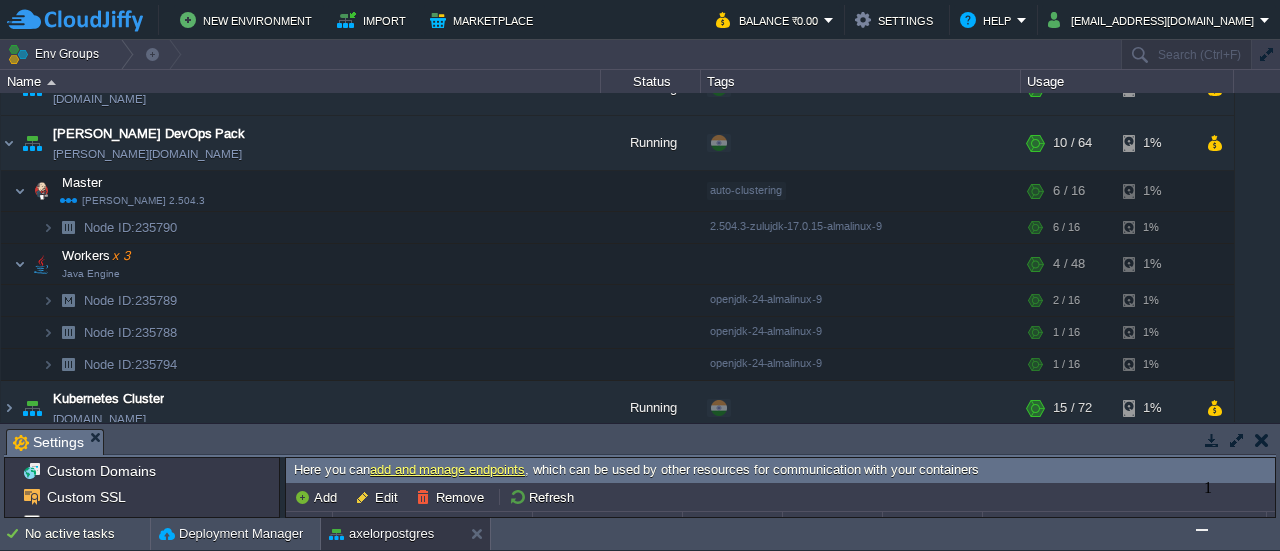 click at bounding box center (1202, 530) 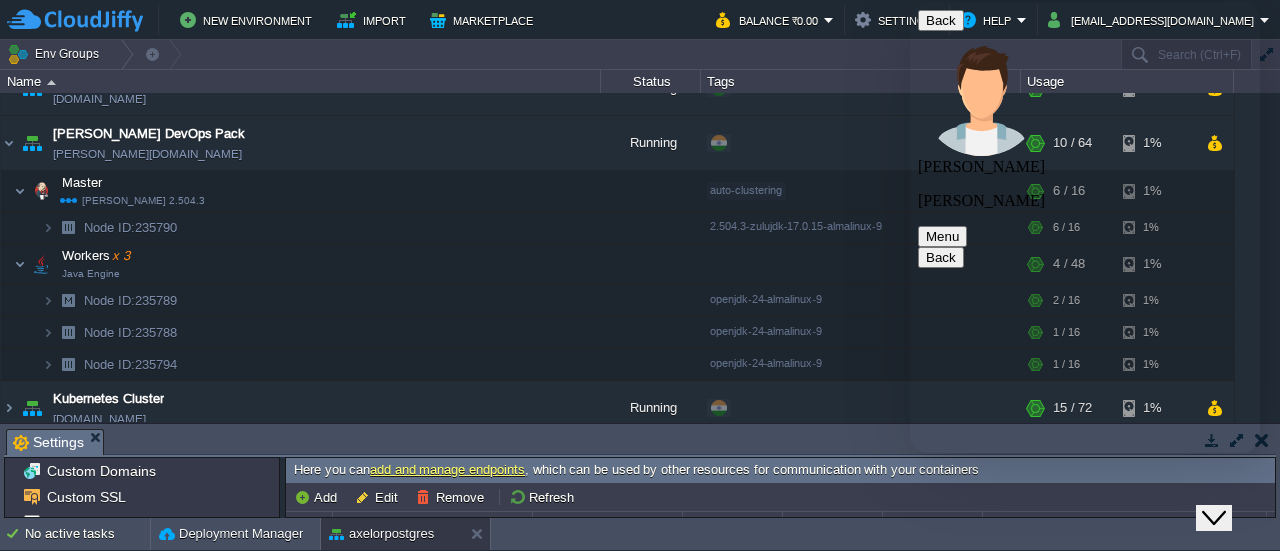 click on "[PERSON_NAME]" at bounding box center [1085, 3110] 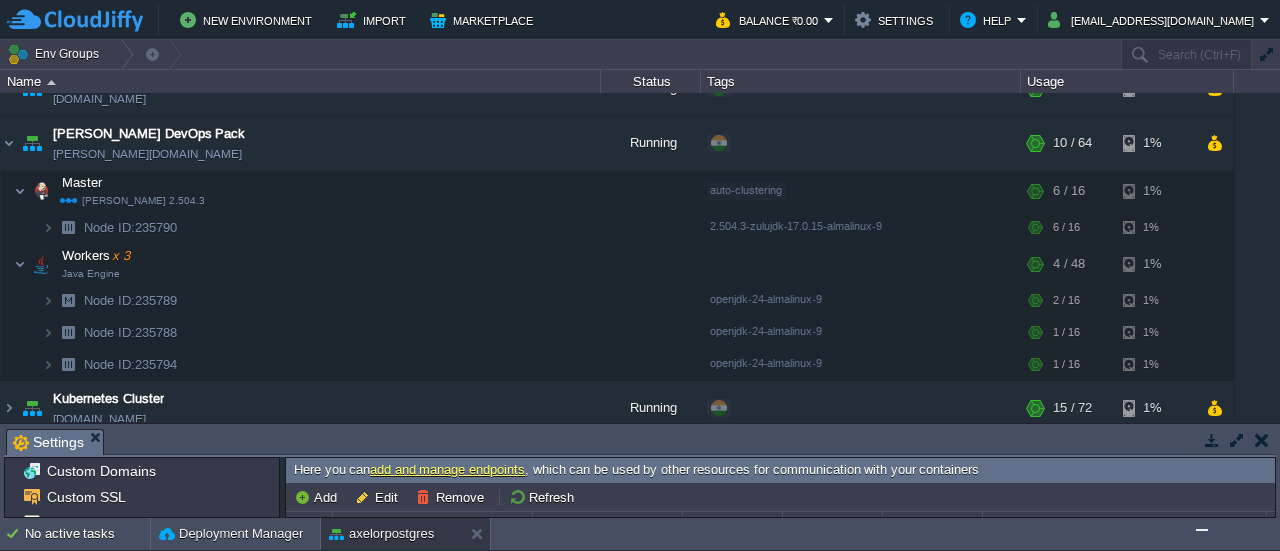 scroll, scrollTop: 0, scrollLeft: 0, axis: both 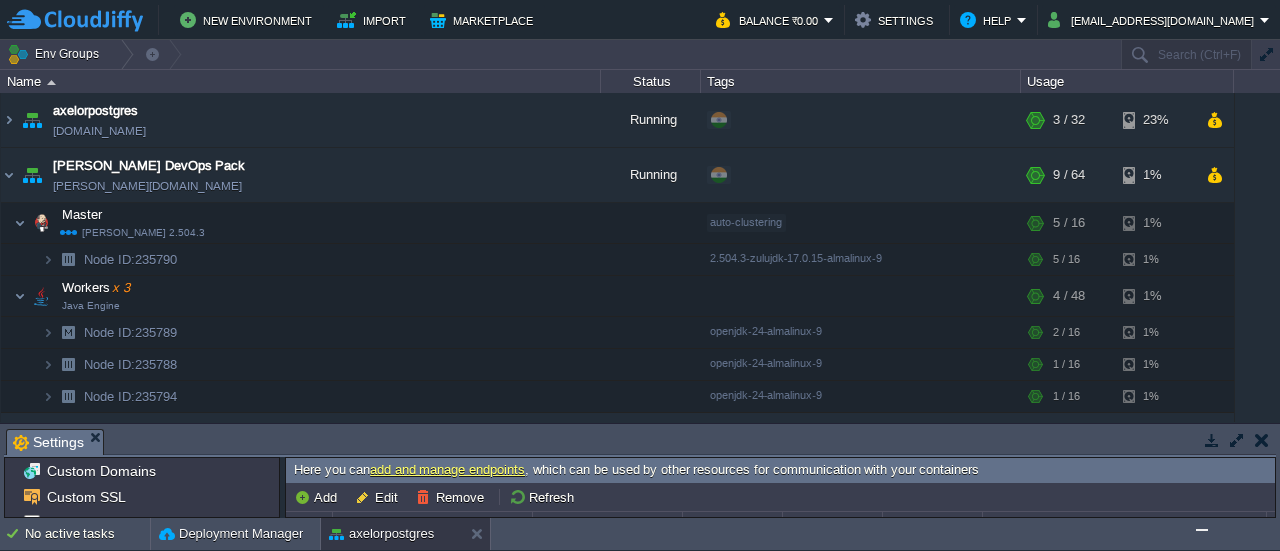 click at bounding box center (1202, 530) 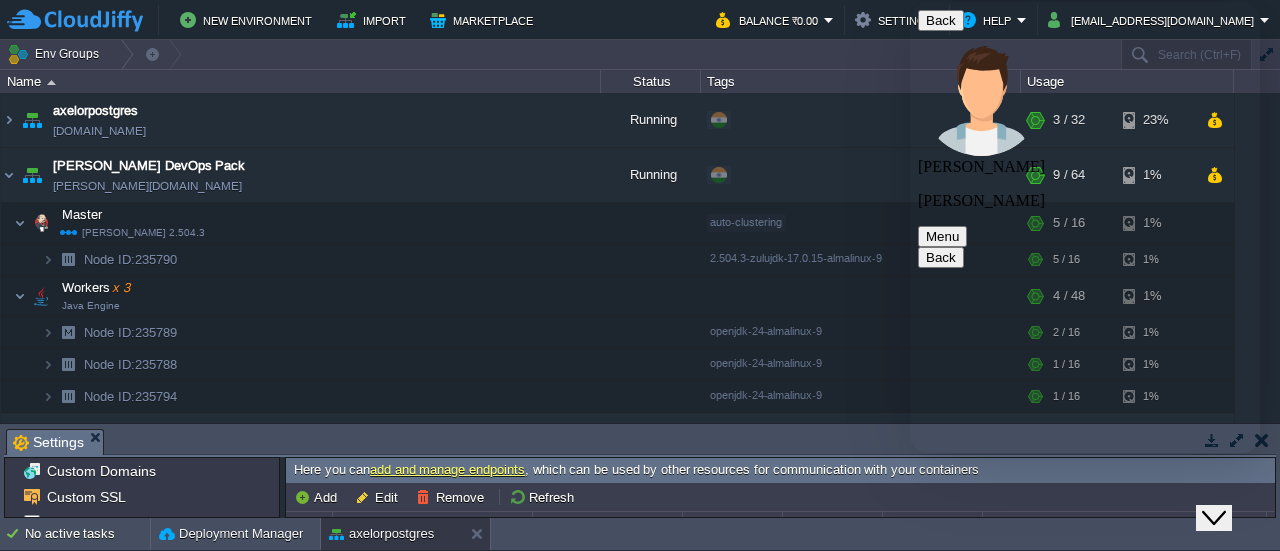 click at bounding box center [910, 2] 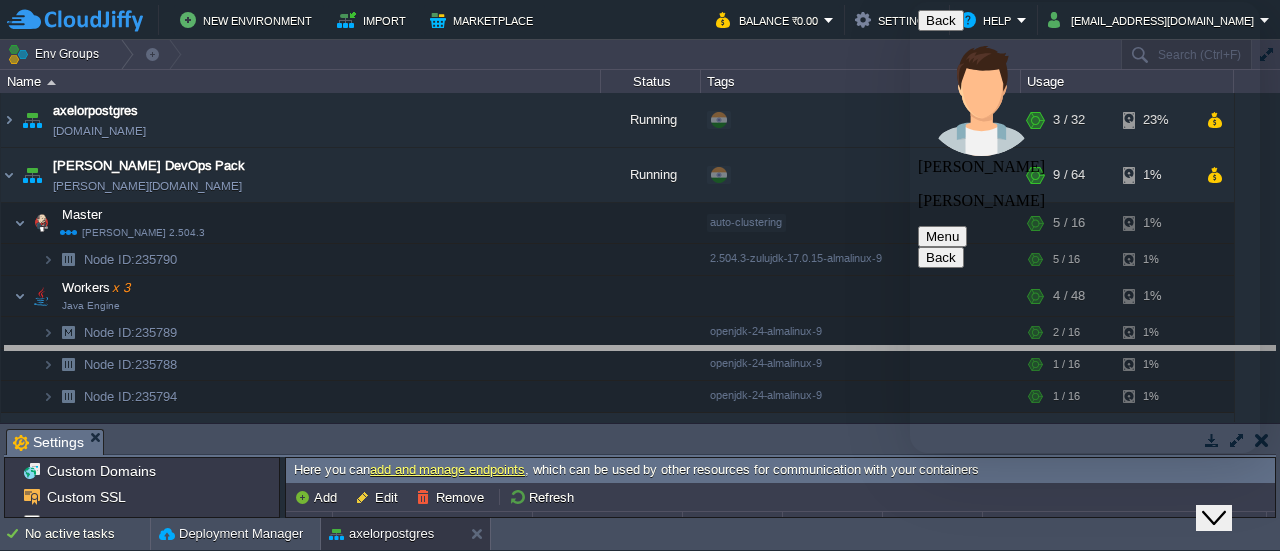 drag, startPoint x: 765, startPoint y: 444, endPoint x: 752, endPoint y: 361, distance: 84.0119 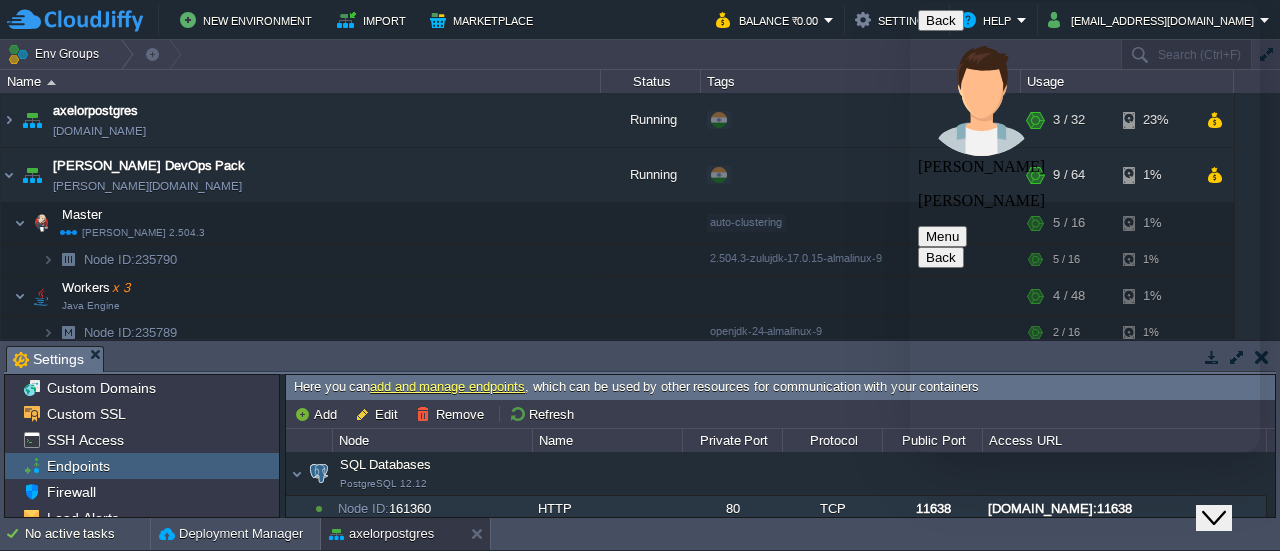 click on "Close Chat This icon closes the chat window." 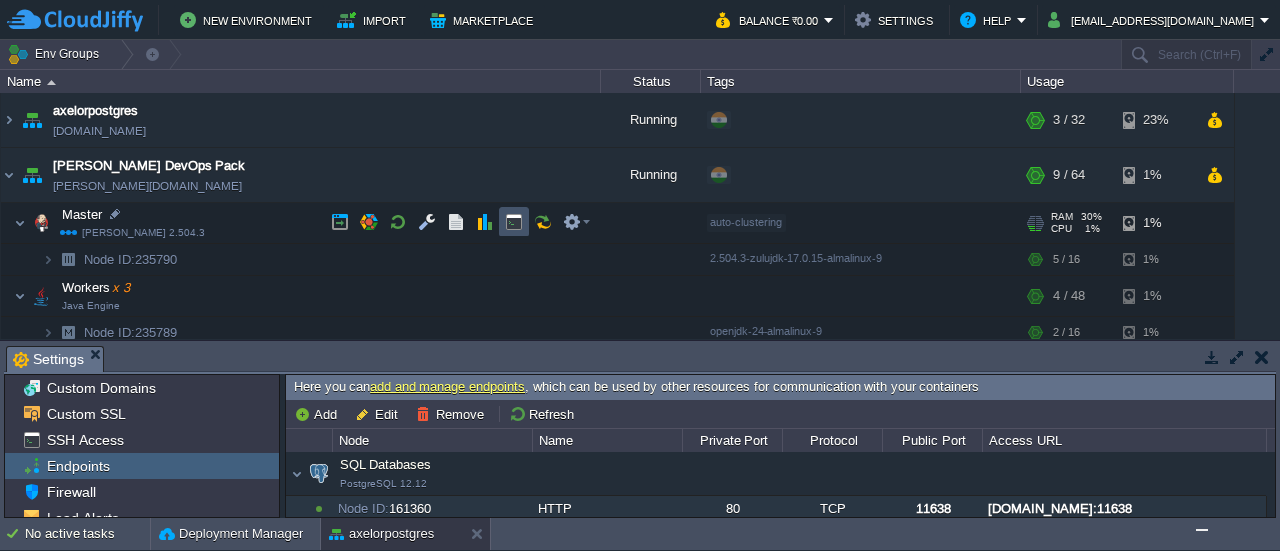 click at bounding box center (514, 222) 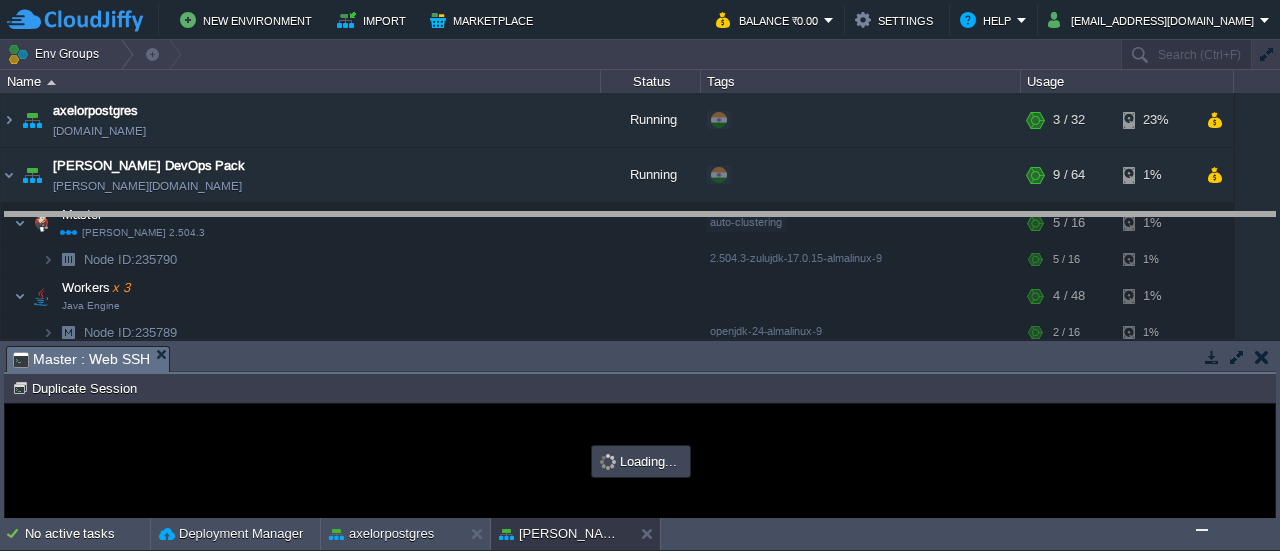 drag, startPoint x: 860, startPoint y: 355, endPoint x: 939, endPoint y: 211, distance: 164.24677 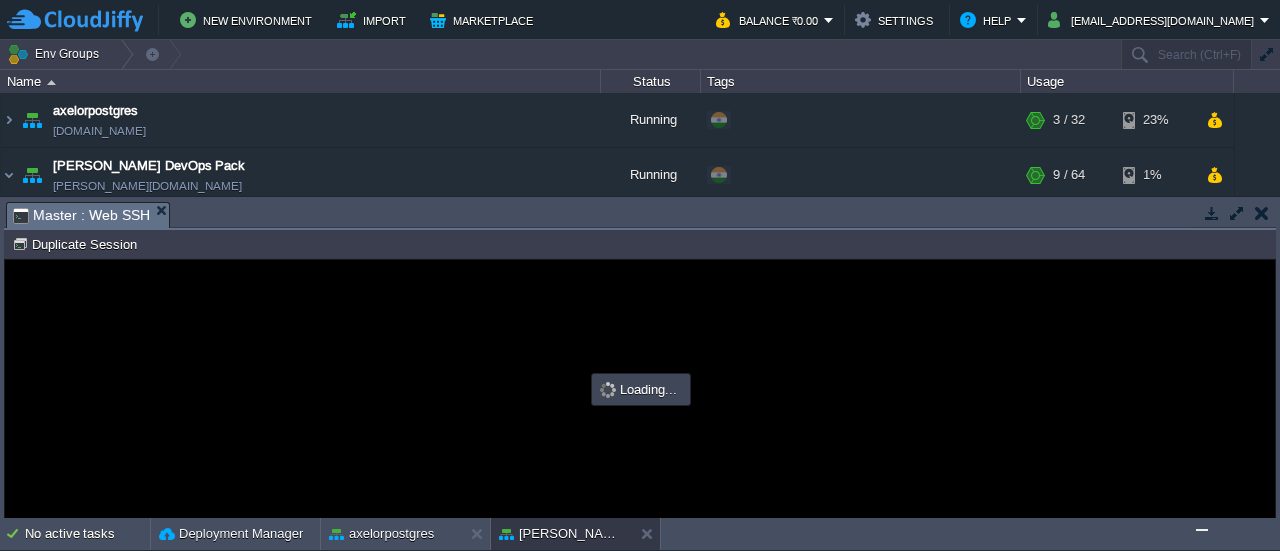 scroll, scrollTop: 0, scrollLeft: 0, axis: both 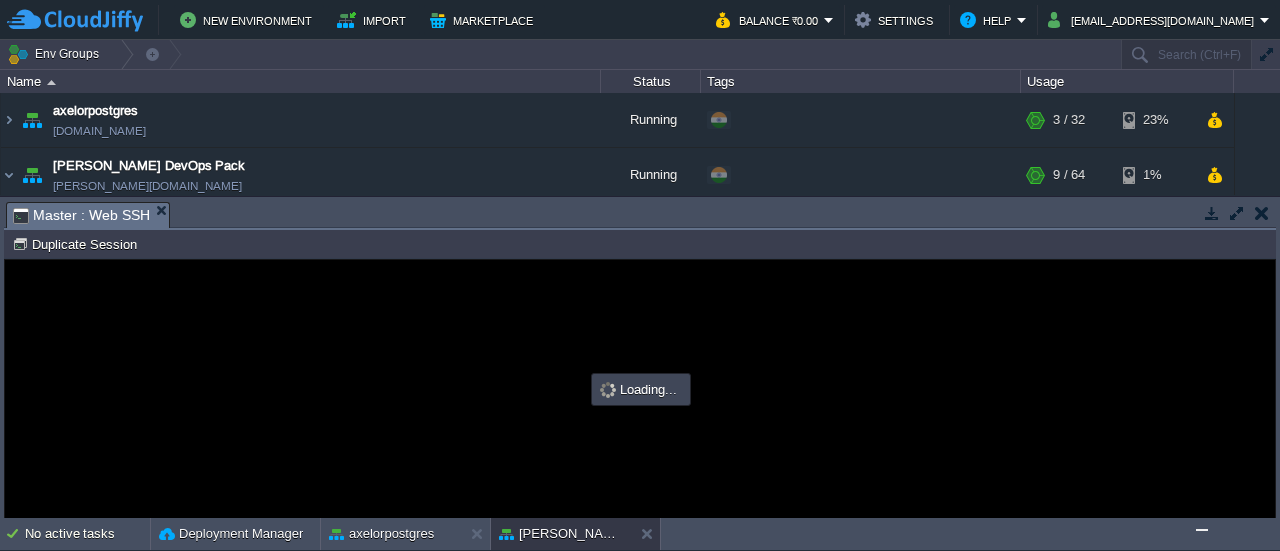type on "#000000" 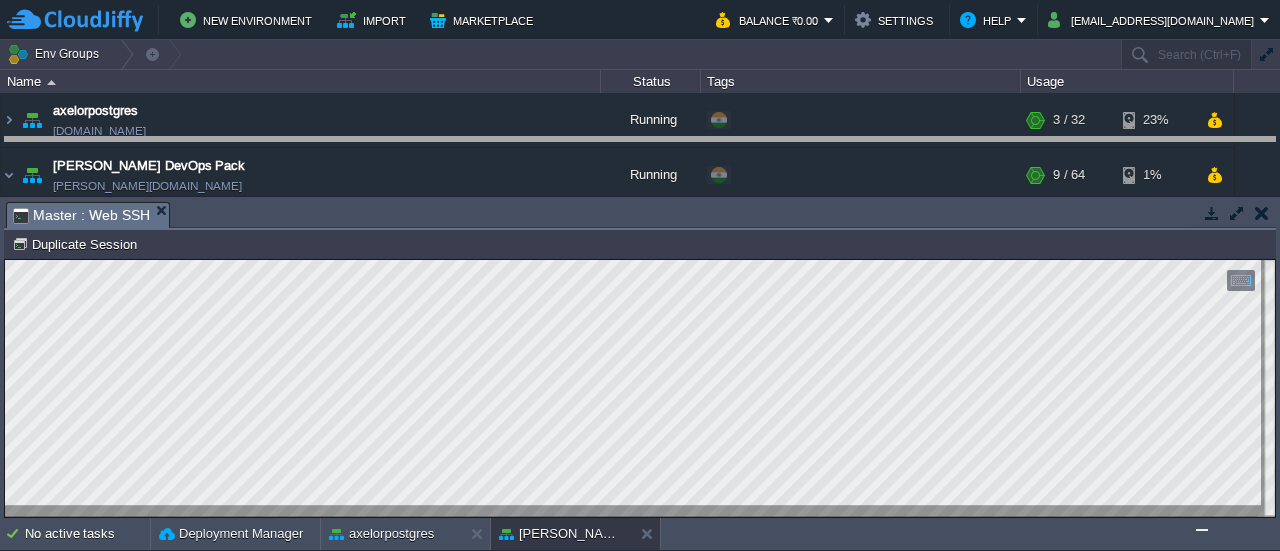 drag, startPoint x: 734, startPoint y: 207, endPoint x: 752, endPoint y: 141, distance: 68.41052 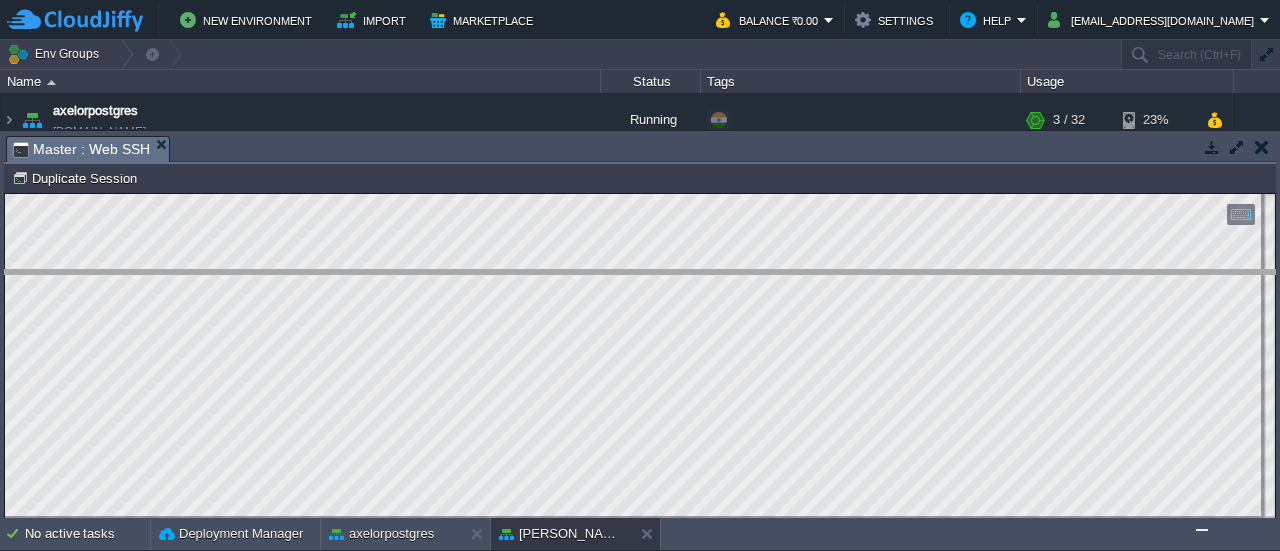 drag, startPoint x: 838, startPoint y: 149, endPoint x: 884, endPoint y: 291, distance: 149.26486 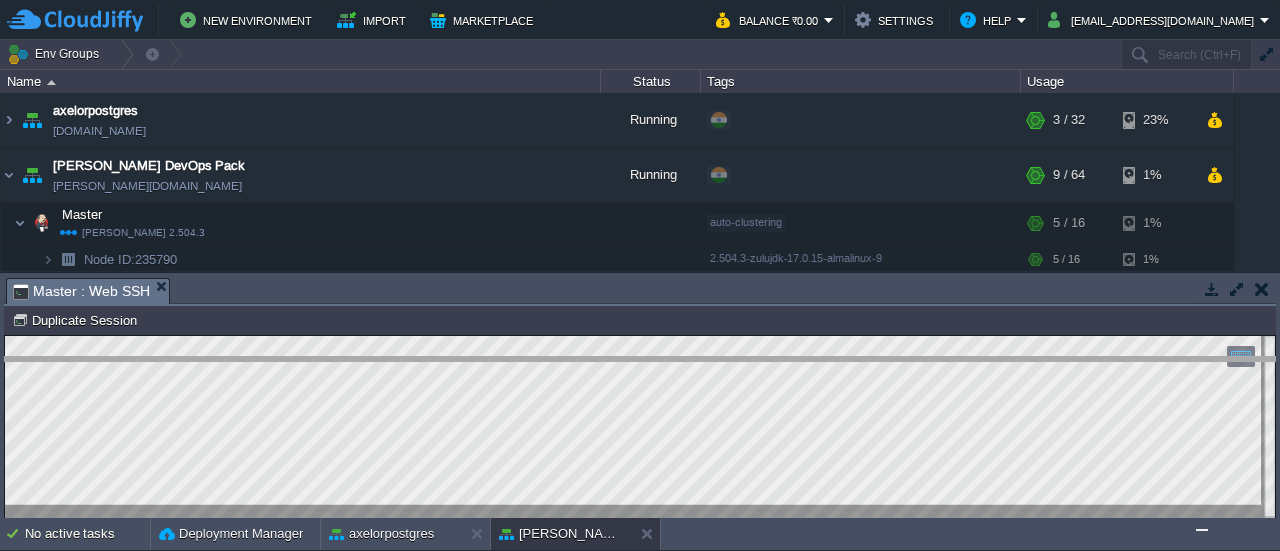 drag, startPoint x: 645, startPoint y: 296, endPoint x: 656, endPoint y: 374, distance: 78.77182 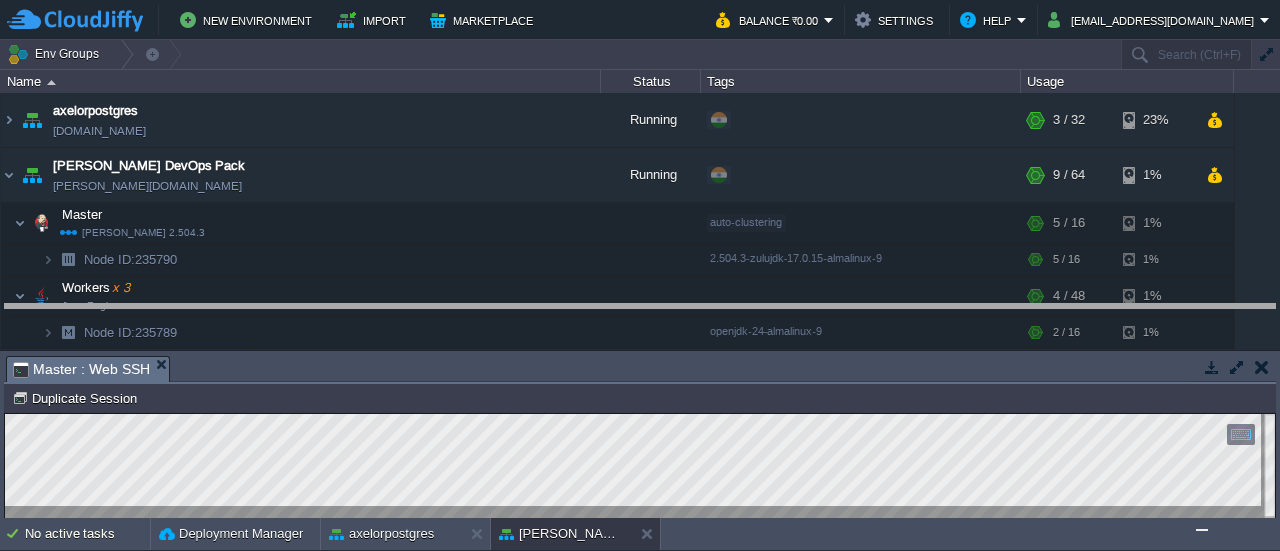 drag, startPoint x: 851, startPoint y: 363, endPoint x: 853, endPoint y: 281, distance: 82.02438 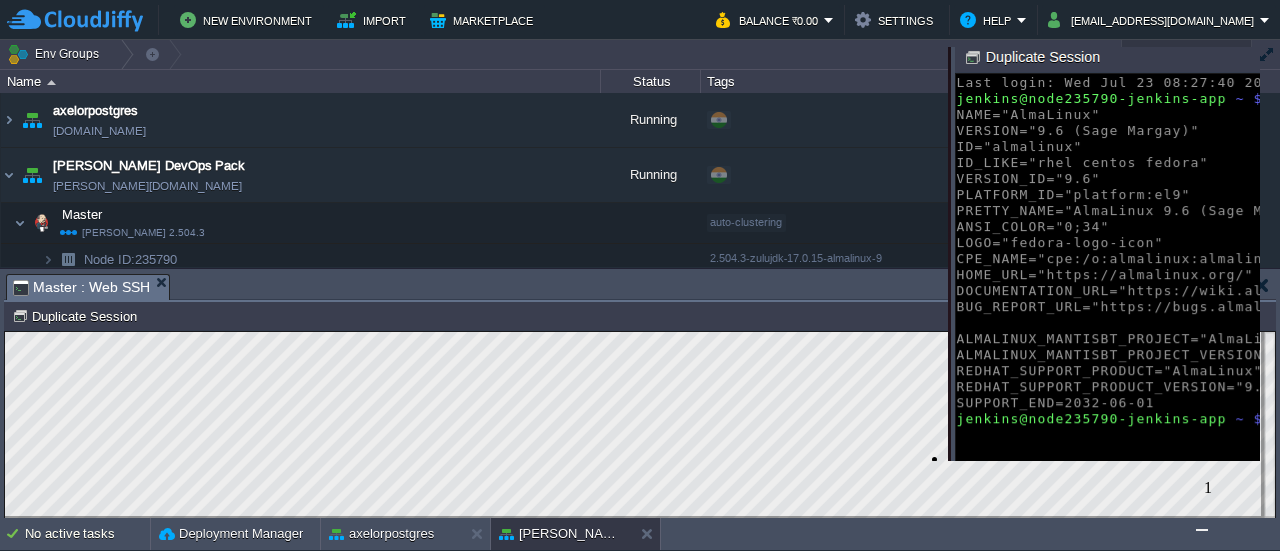click at bounding box center (1232, 255) 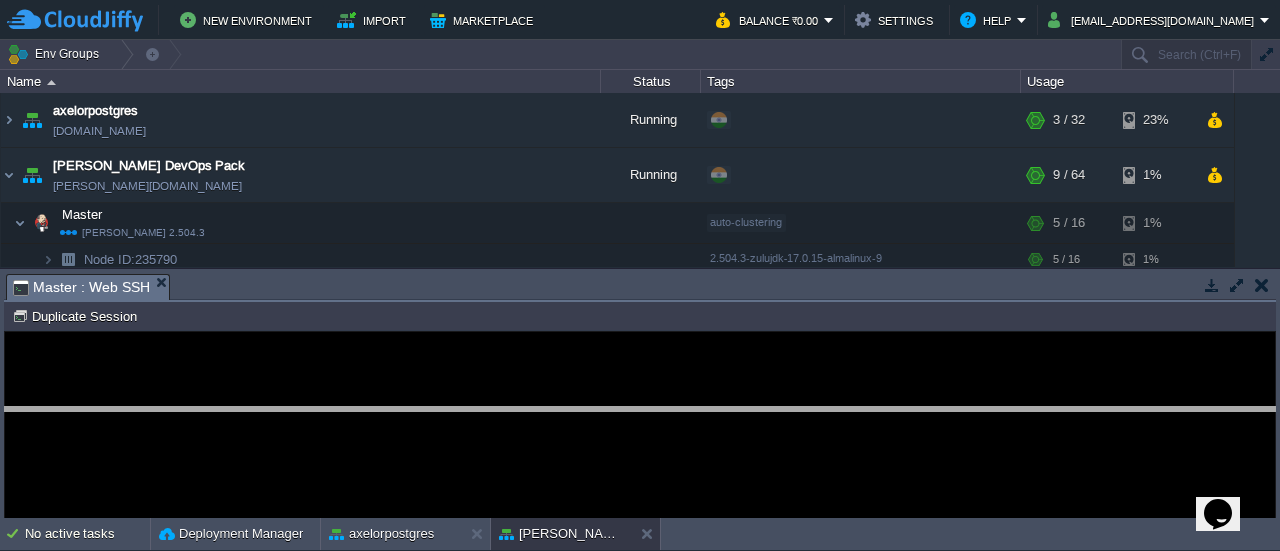 drag, startPoint x: 612, startPoint y: 283, endPoint x: 632, endPoint y: 415, distance: 133.50656 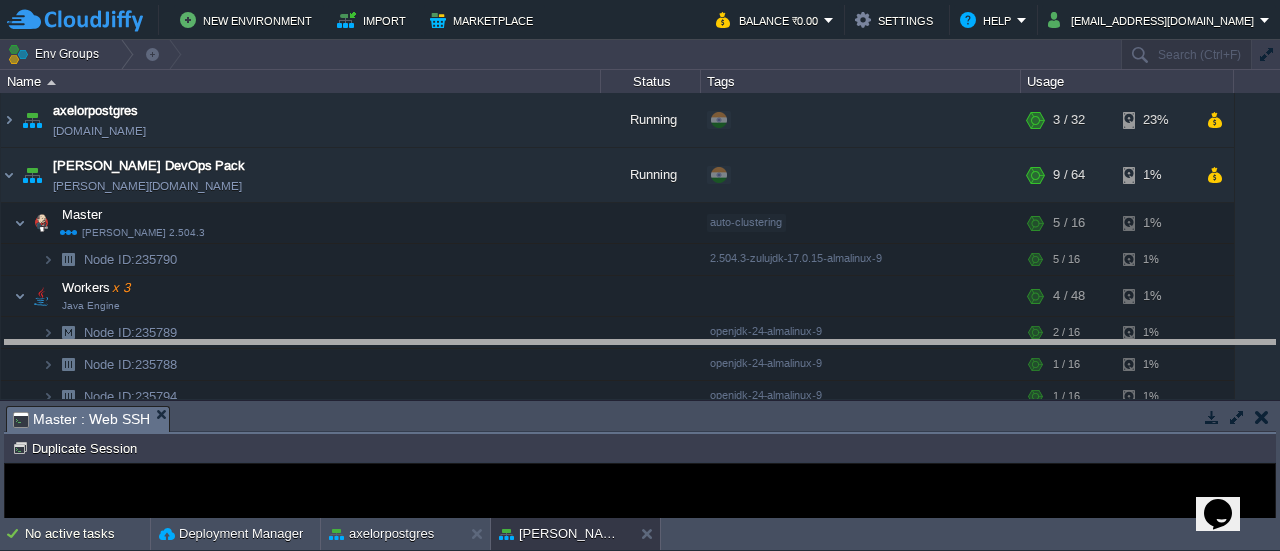 drag, startPoint x: 632, startPoint y: 415, endPoint x: 618, endPoint y: 349, distance: 67.46851 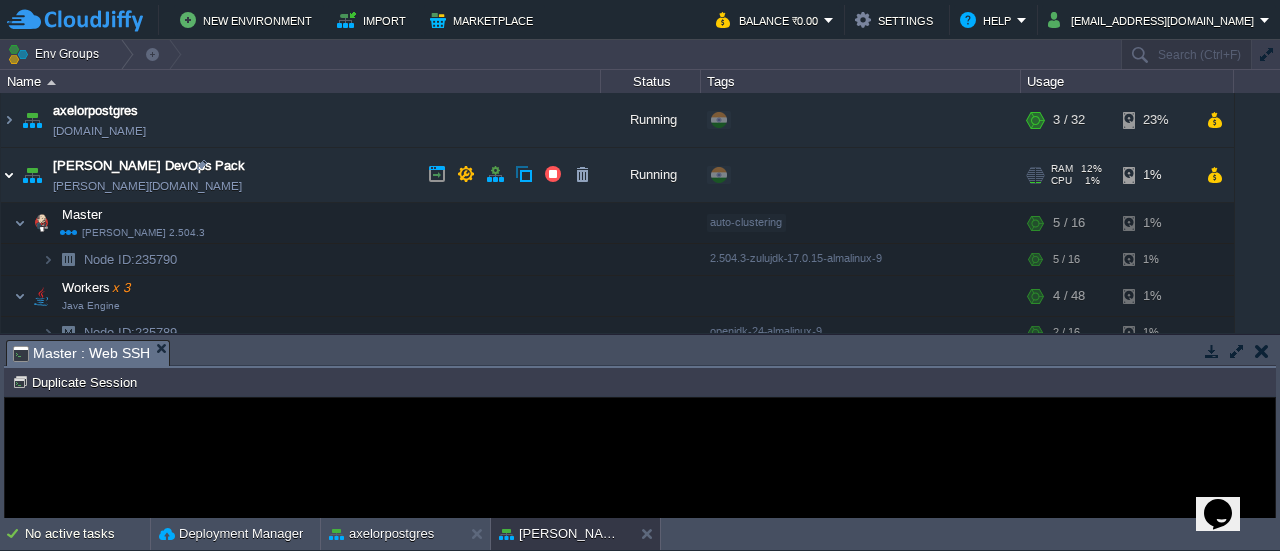 click at bounding box center (9, 175) 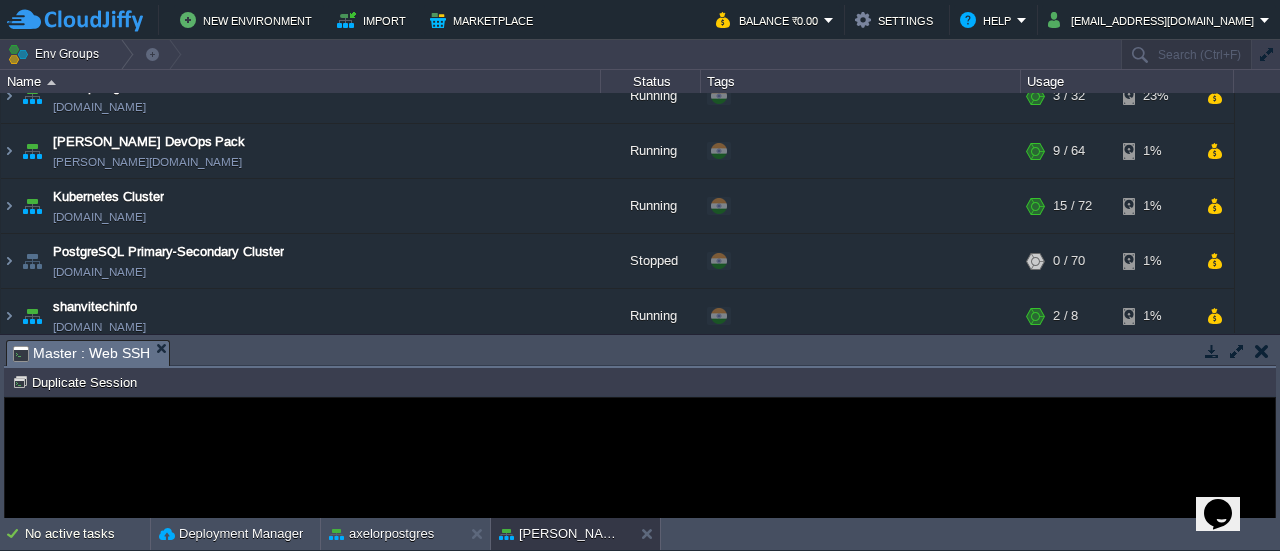 scroll, scrollTop: 33, scrollLeft: 0, axis: vertical 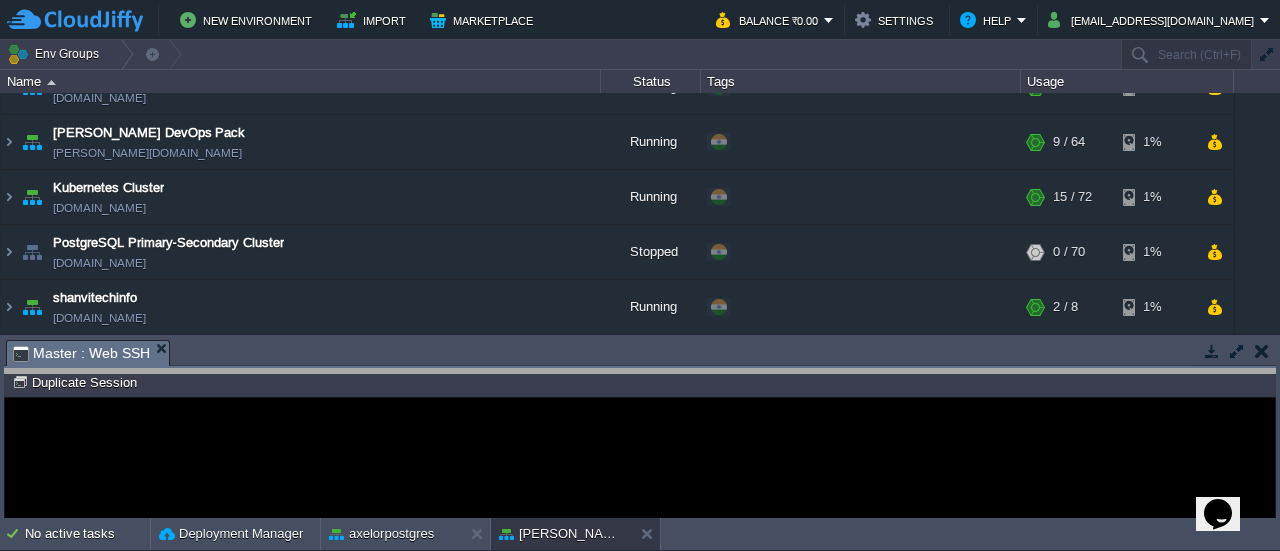 drag, startPoint x: 318, startPoint y: 346, endPoint x: 316, endPoint y: 377, distance: 31.06445 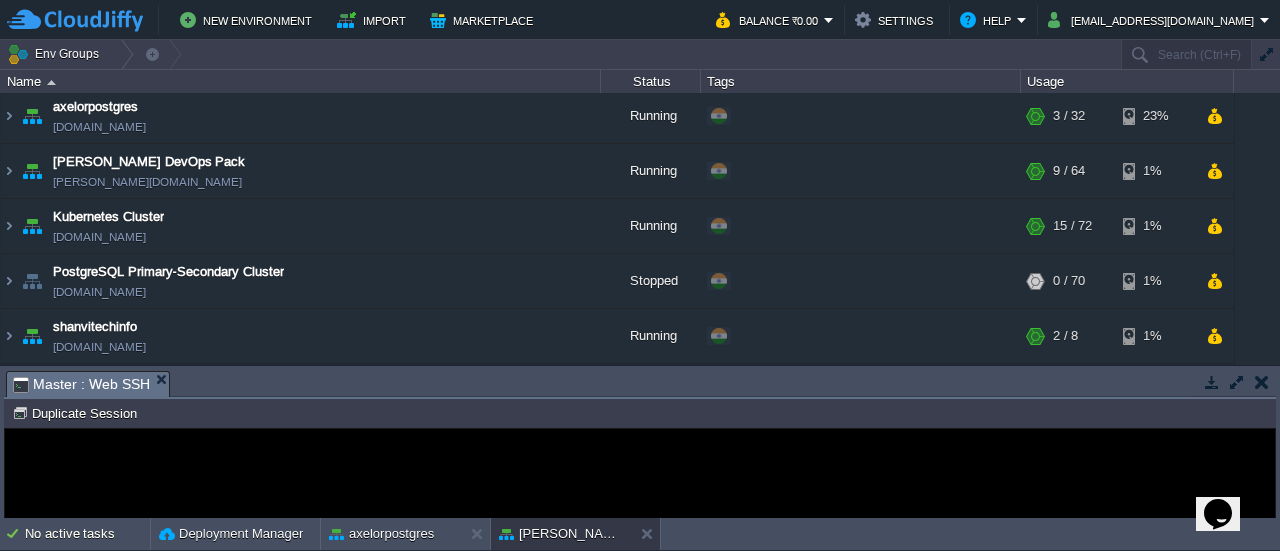 scroll, scrollTop: 2, scrollLeft: 0, axis: vertical 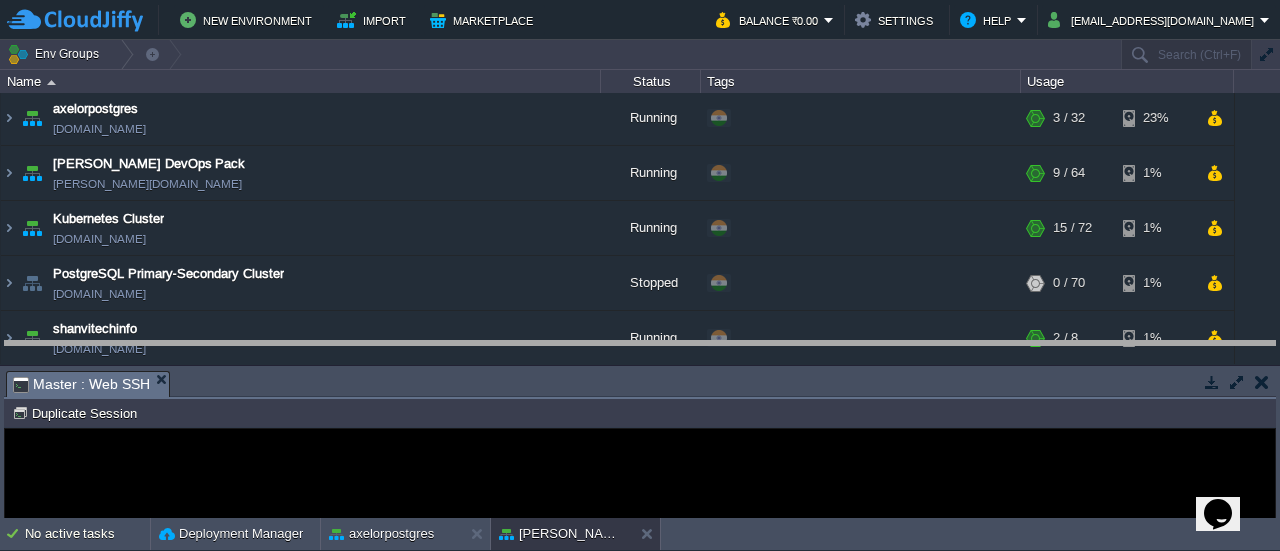 drag, startPoint x: 282, startPoint y: 382, endPoint x: 286, endPoint y: 352, distance: 30.265491 